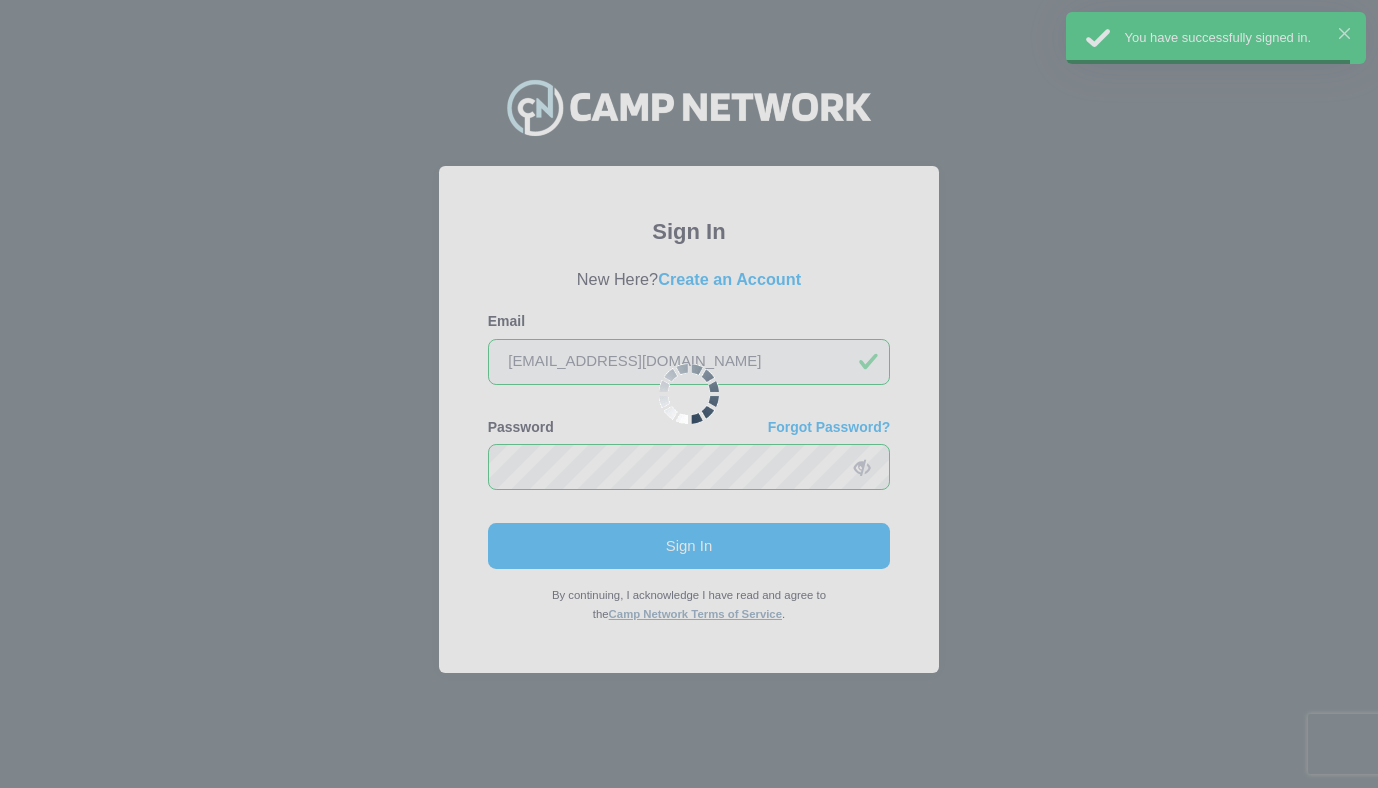 scroll, scrollTop: 0, scrollLeft: 0, axis: both 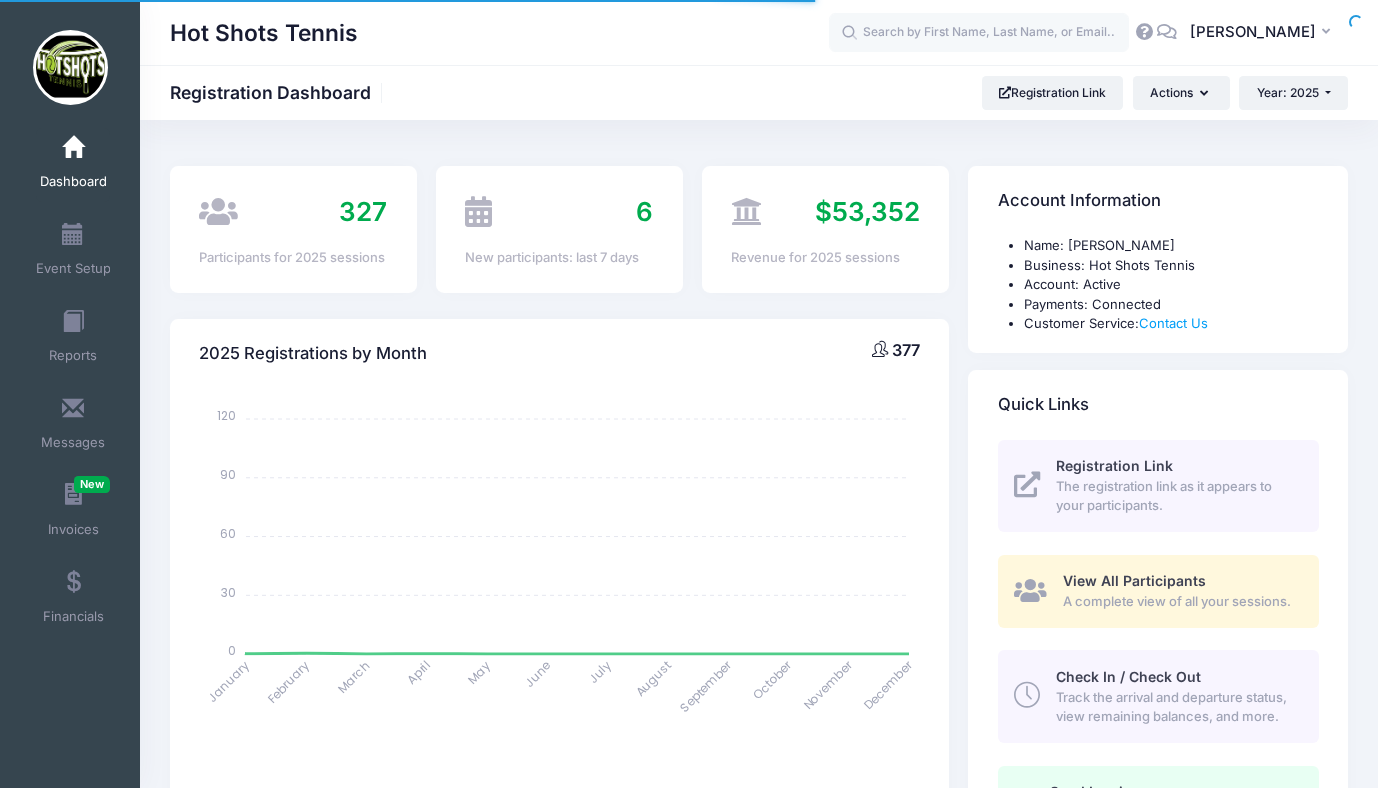 select 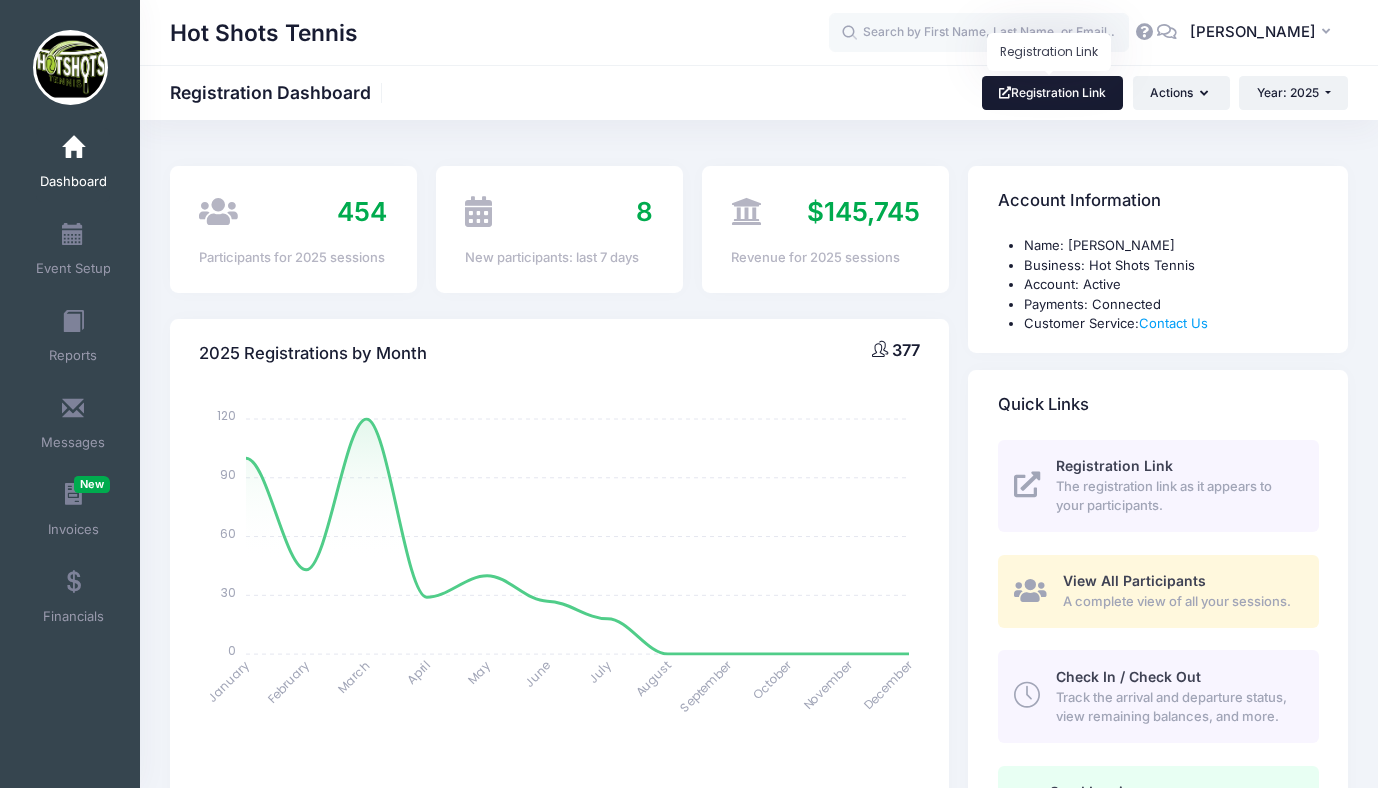 click on "Registration Link" at bounding box center (1053, 93) 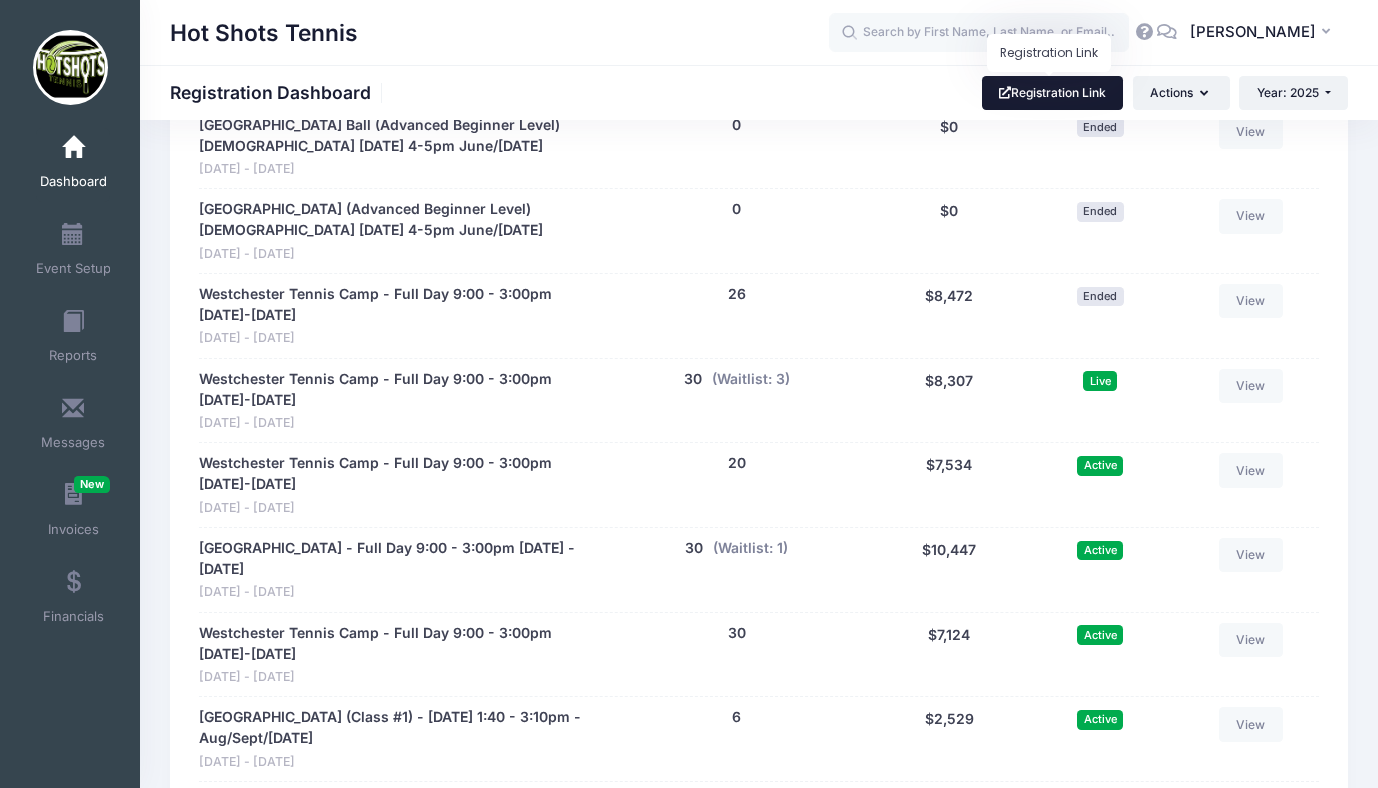 scroll, scrollTop: 3518, scrollLeft: 0, axis: vertical 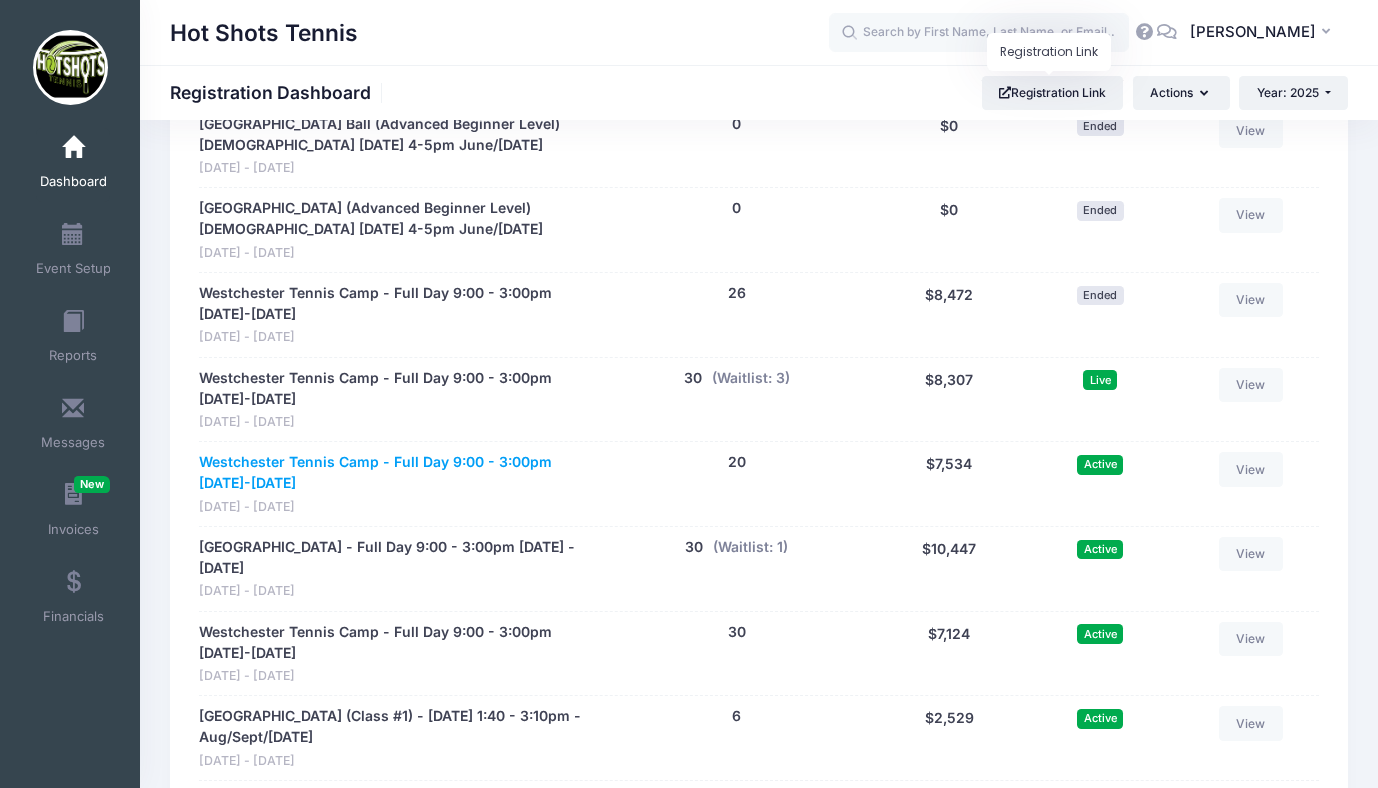 click on "Westchester Tennis Camp - Full Day 9:00 - 3:00pm  [DATE]-[DATE]" at bounding box center [395, 473] 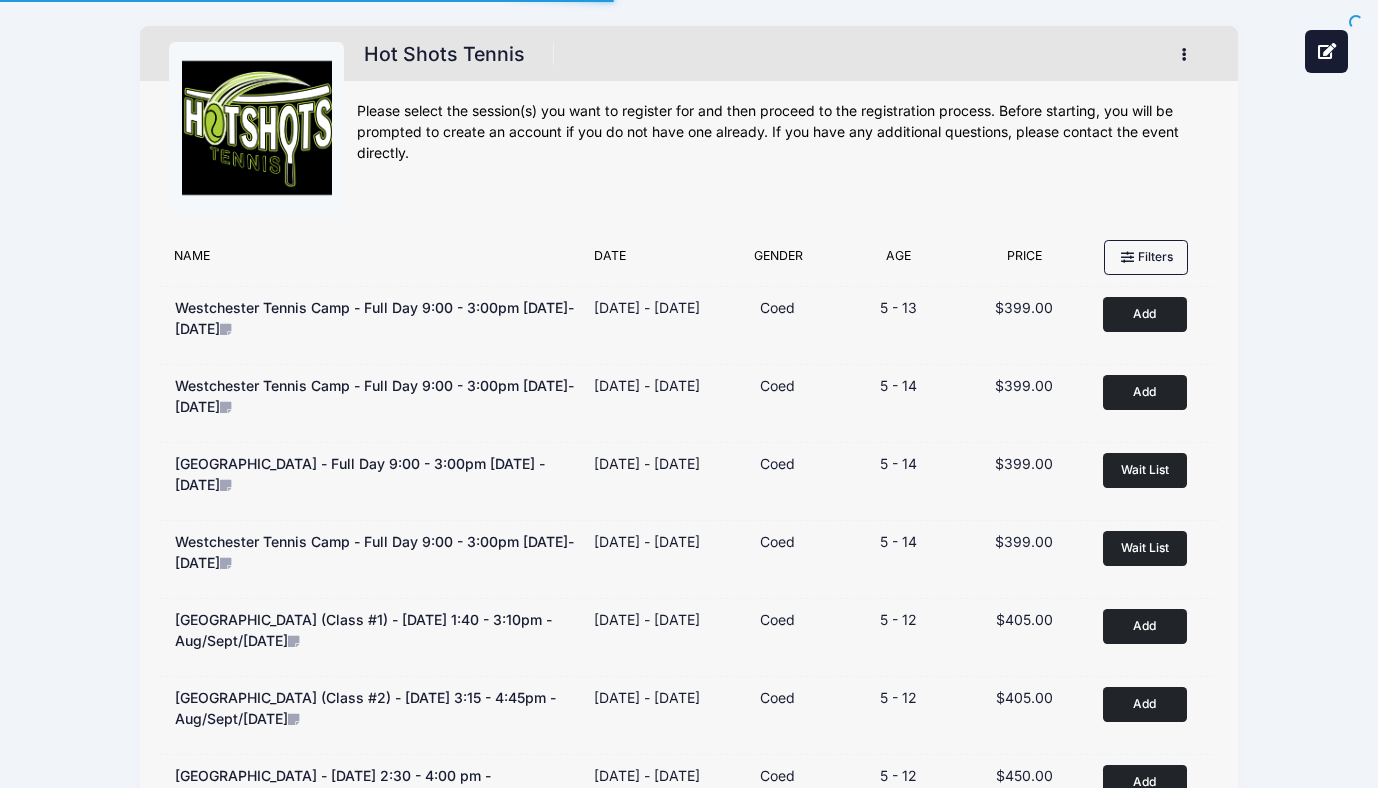 scroll, scrollTop: 0, scrollLeft: 0, axis: both 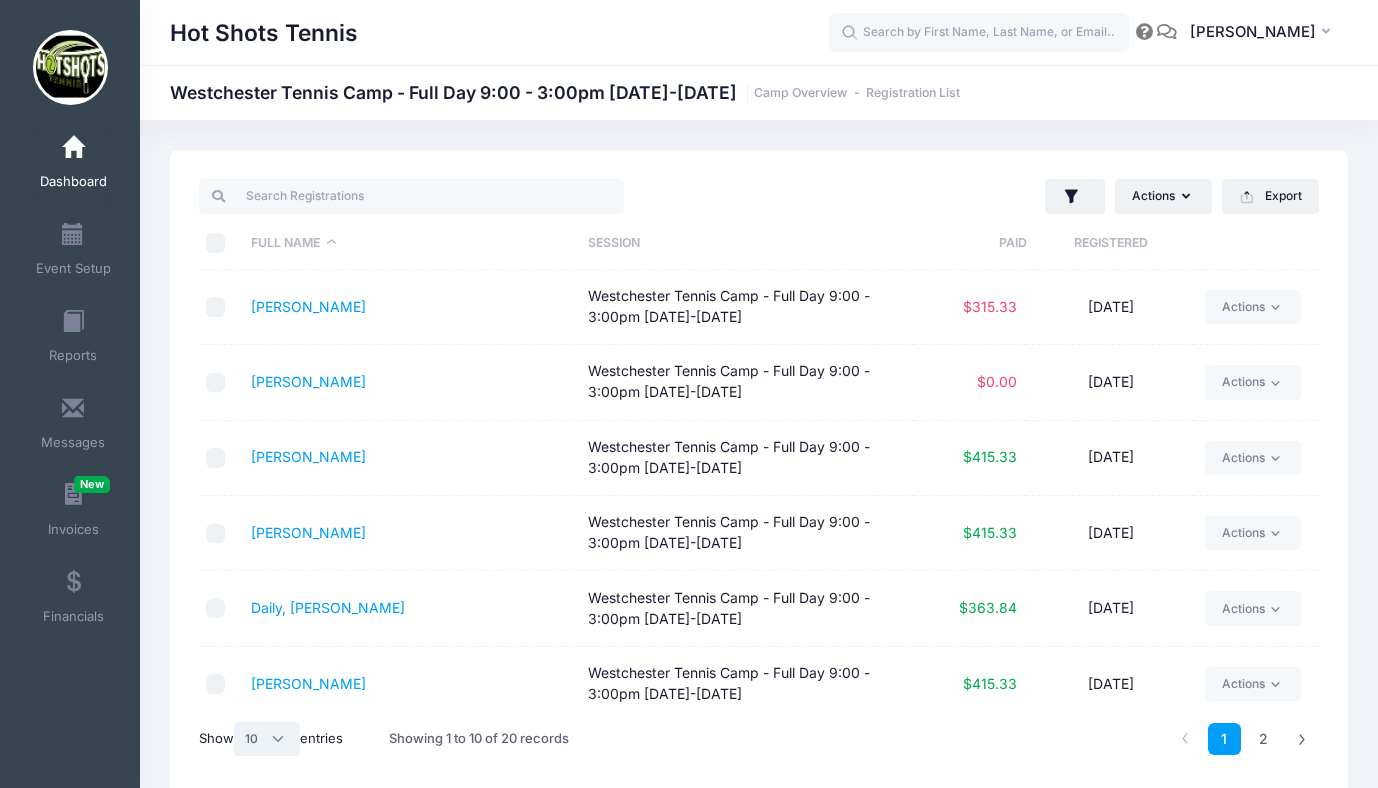 click on "All 10 25 50" at bounding box center [267, 739] 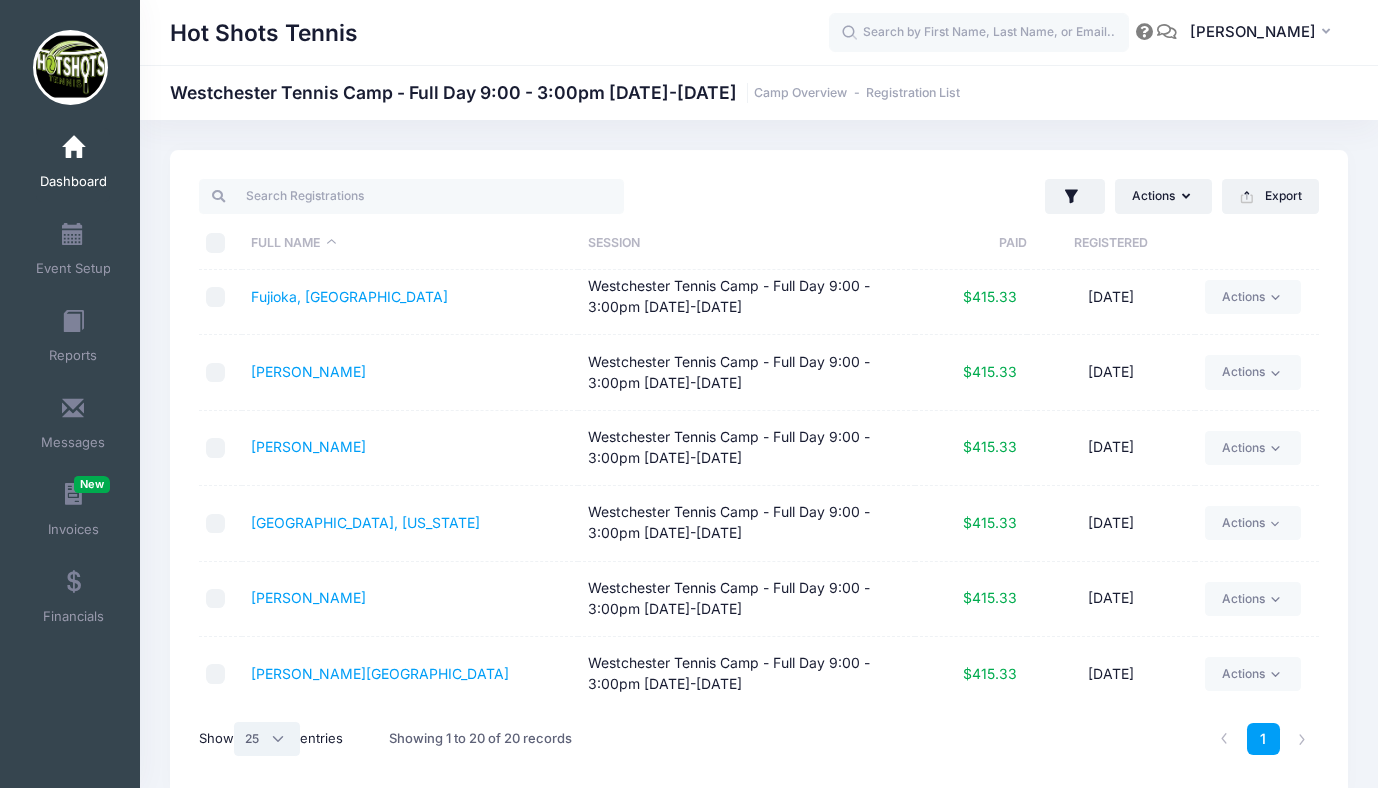 scroll, scrollTop: 763, scrollLeft: 0, axis: vertical 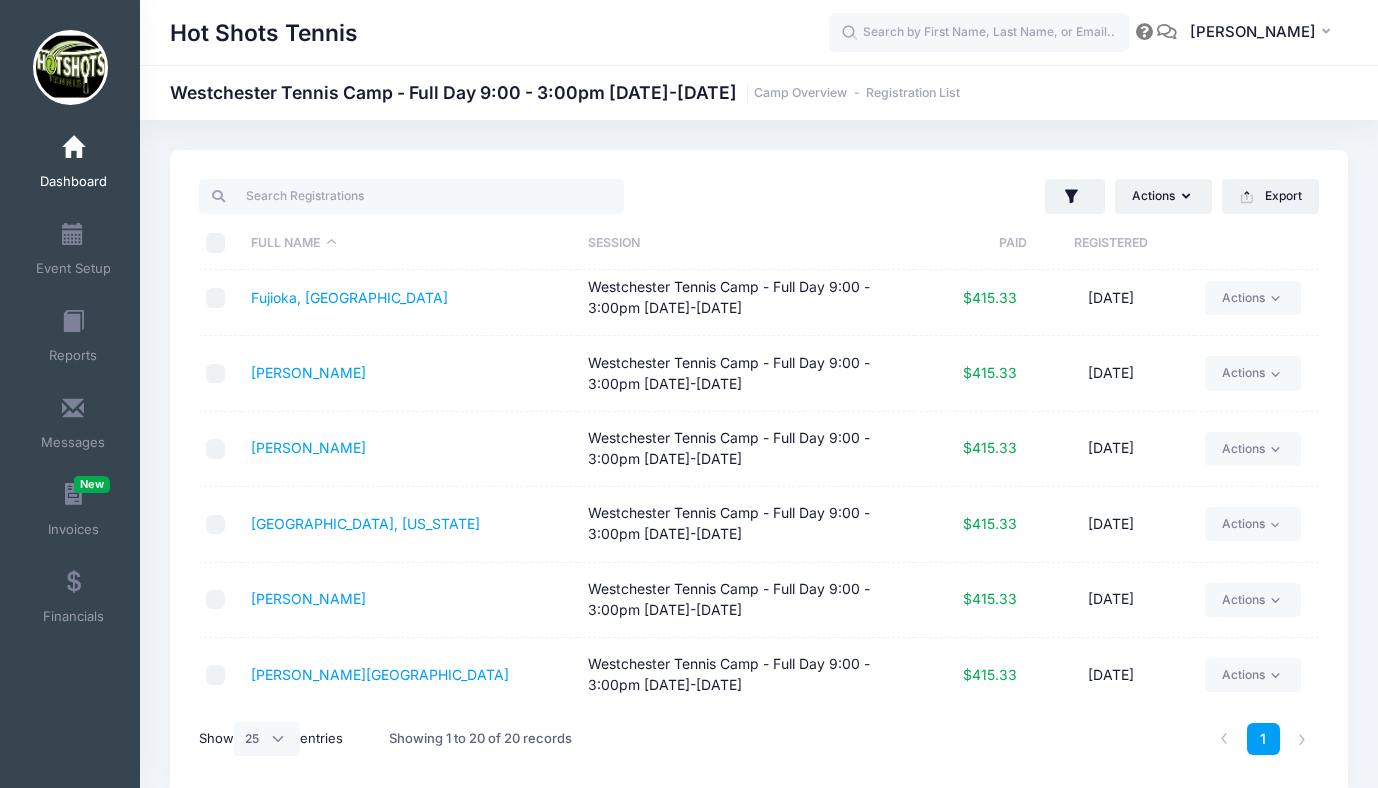 click at bounding box center (73, 148) 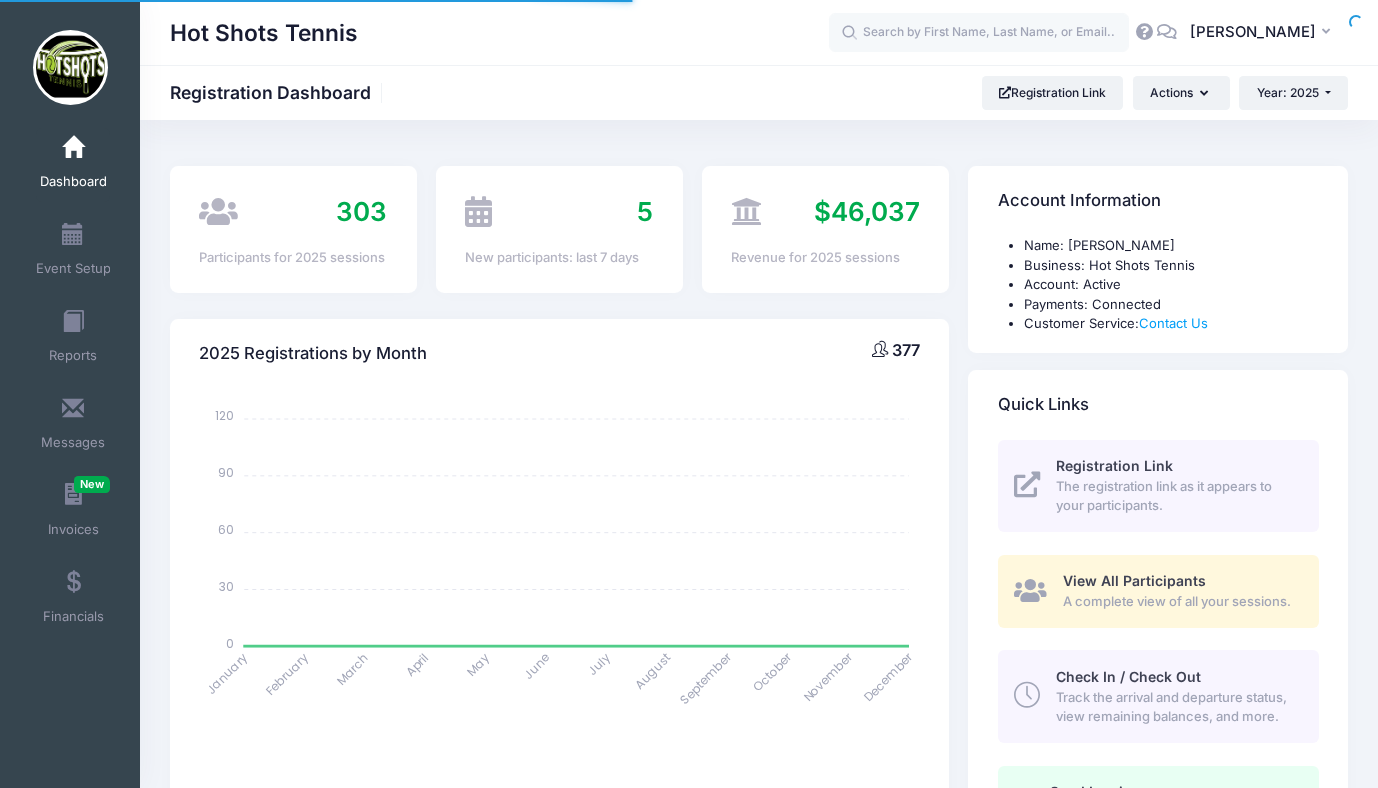 scroll, scrollTop: 0, scrollLeft: 0, axis: both 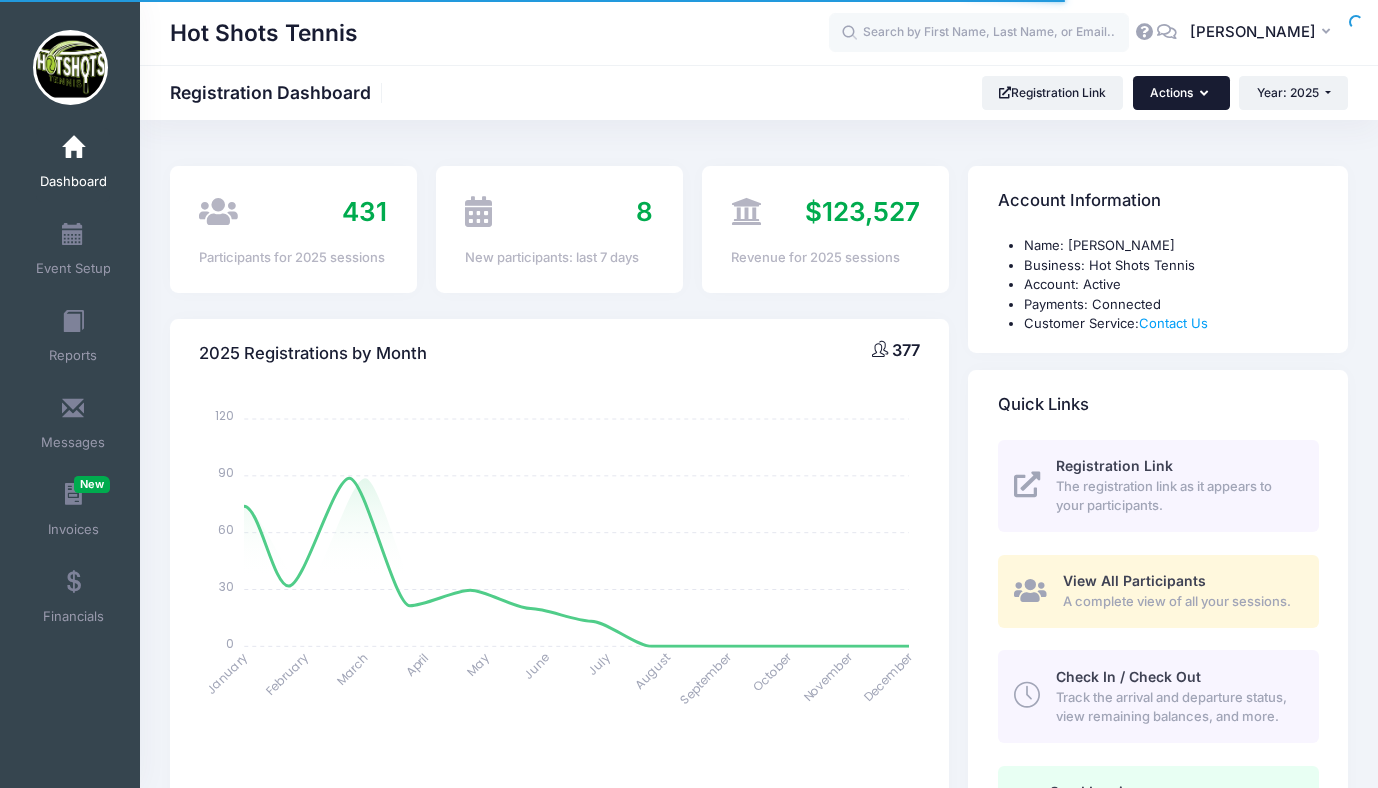 click on "Actions" at bounding box center [1181, 93] 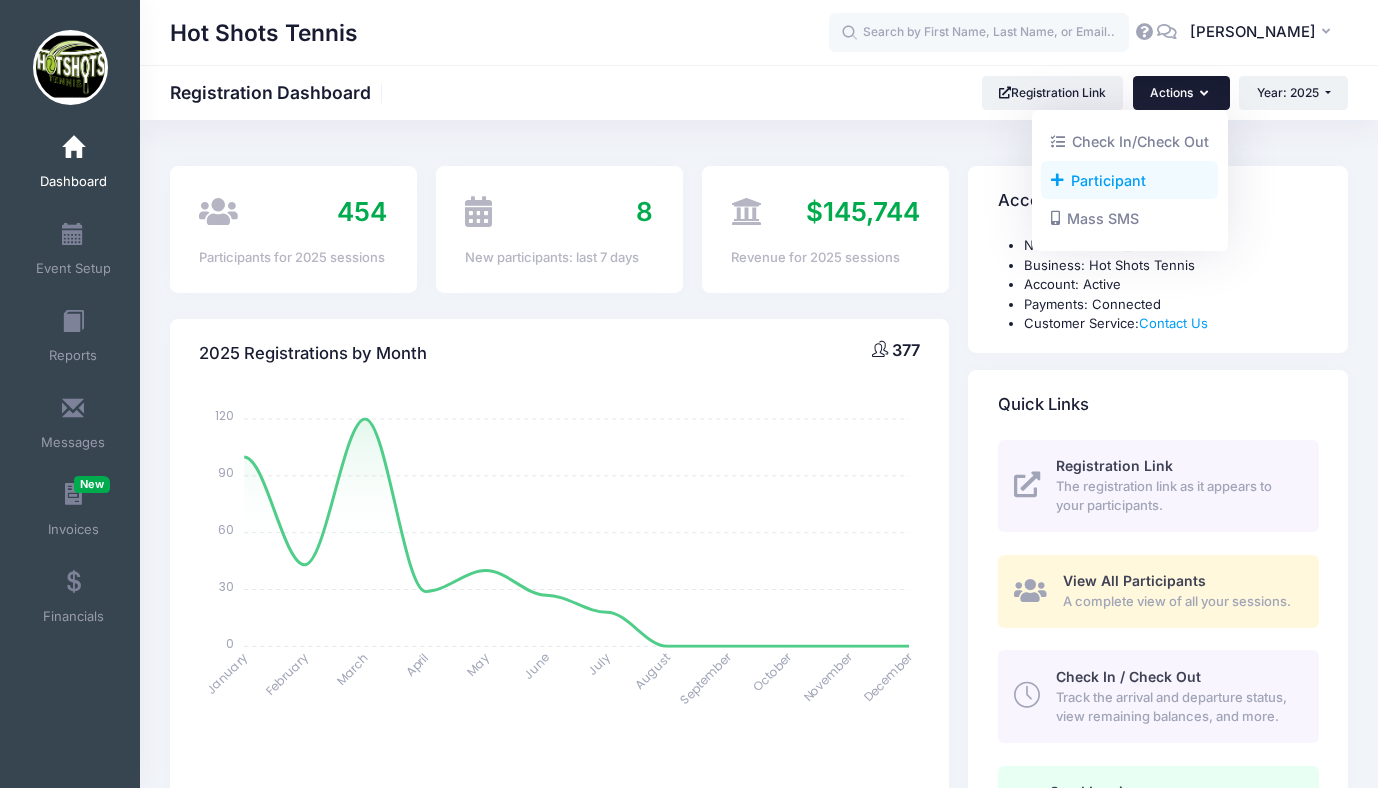 click on "Participant" at bounding box center [1129, 180] 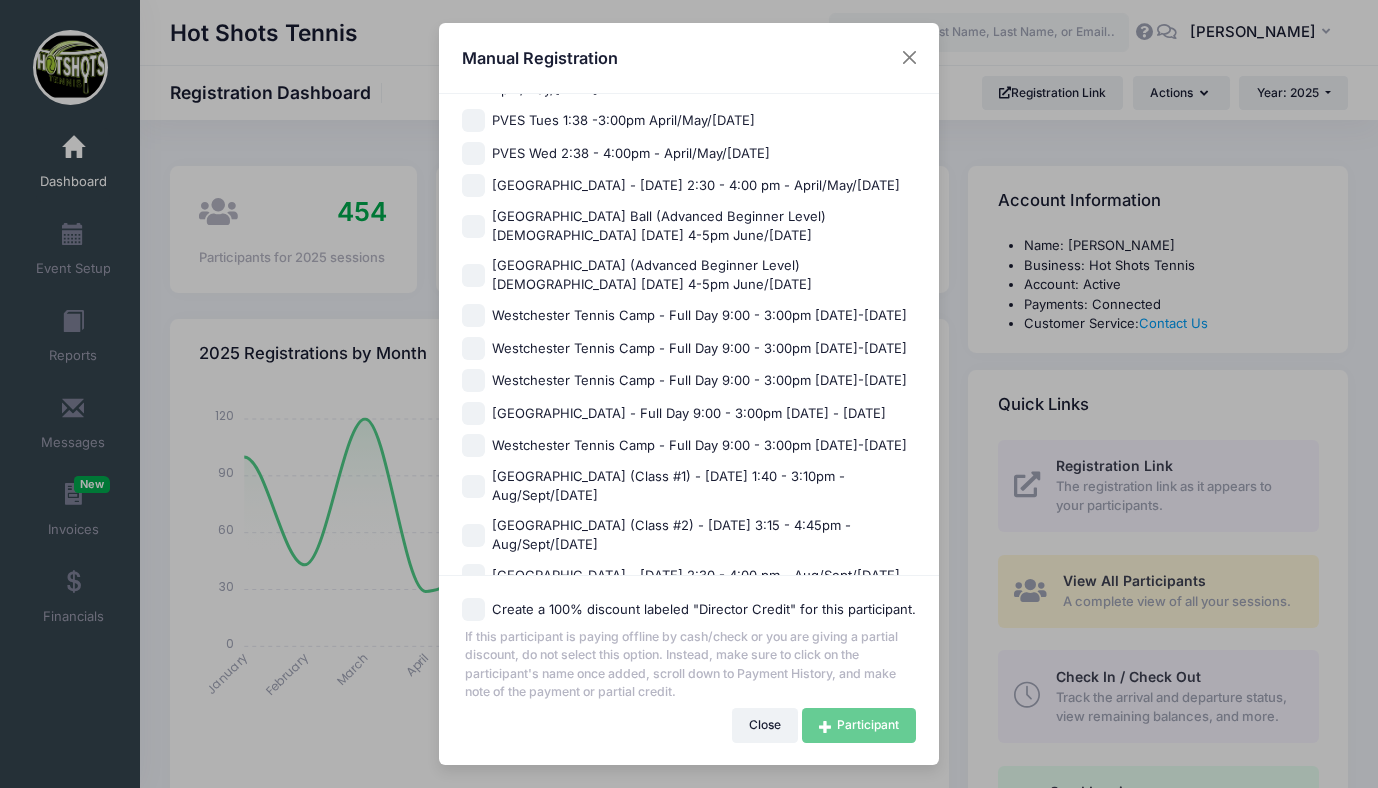 scroll, scrollTop: 1263, scrollLeft: 0, axis: vertical 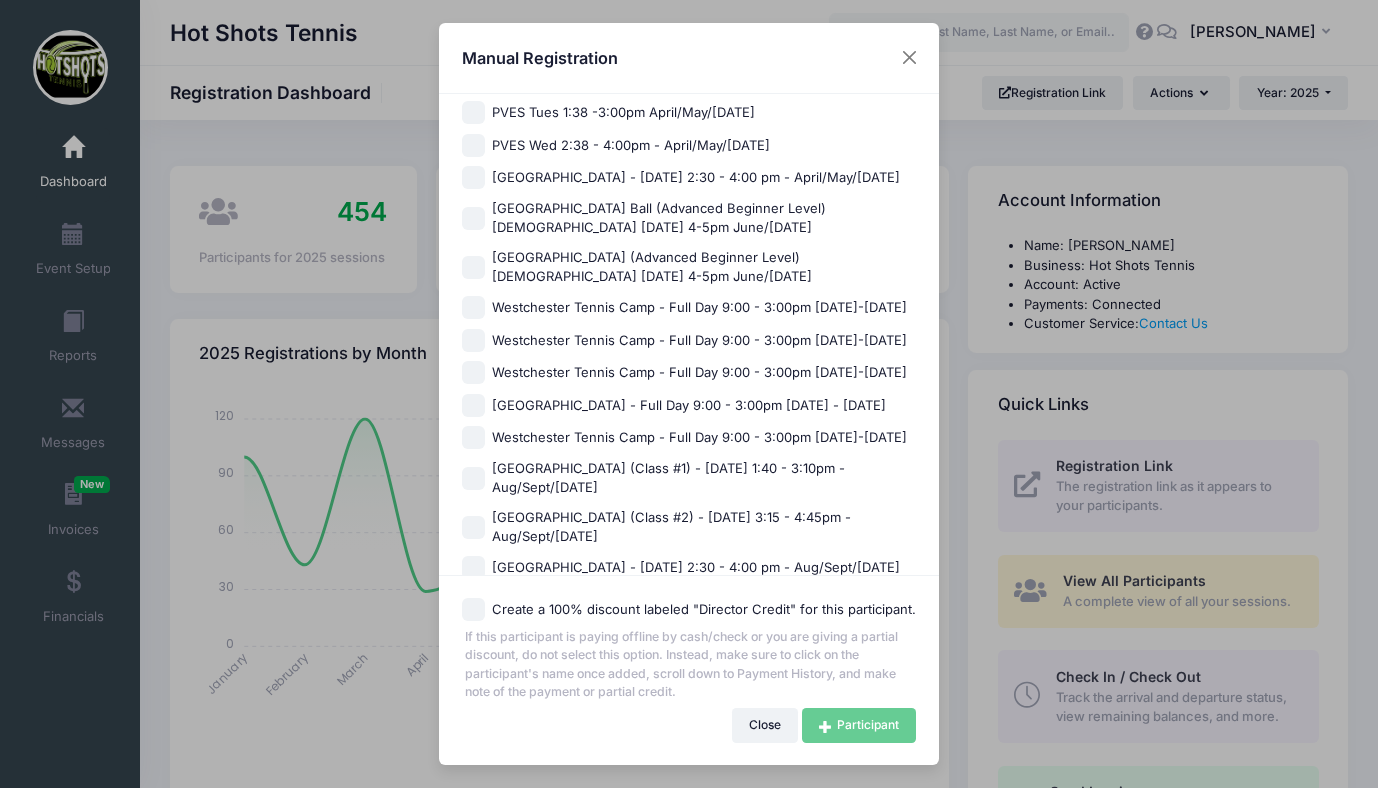 click on "Westchester Tennis Camp - Full Day 9:00 - 3:00pm  [DATE]-[DATE]" at bounding box center [699, 373] 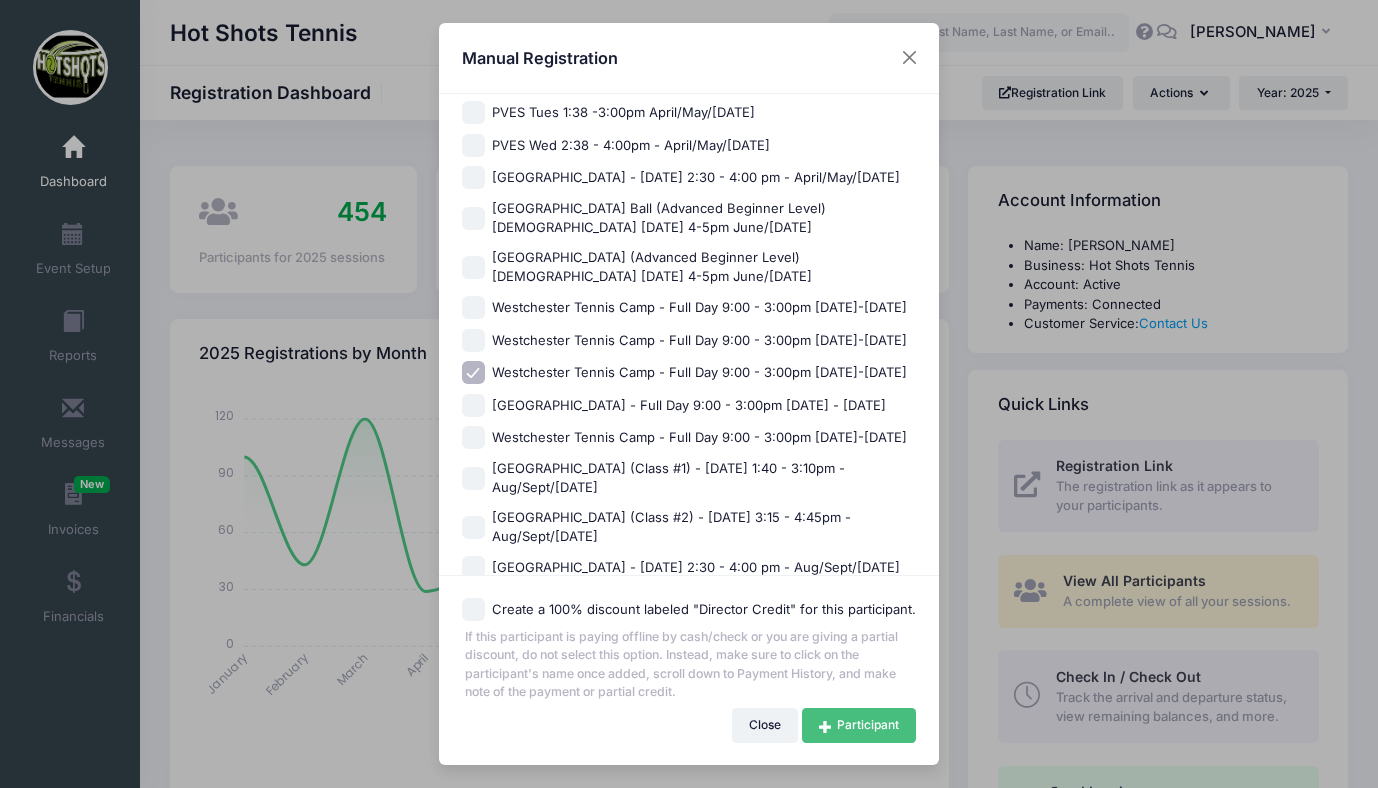click on "Participant" at bounding box center [859, 725] 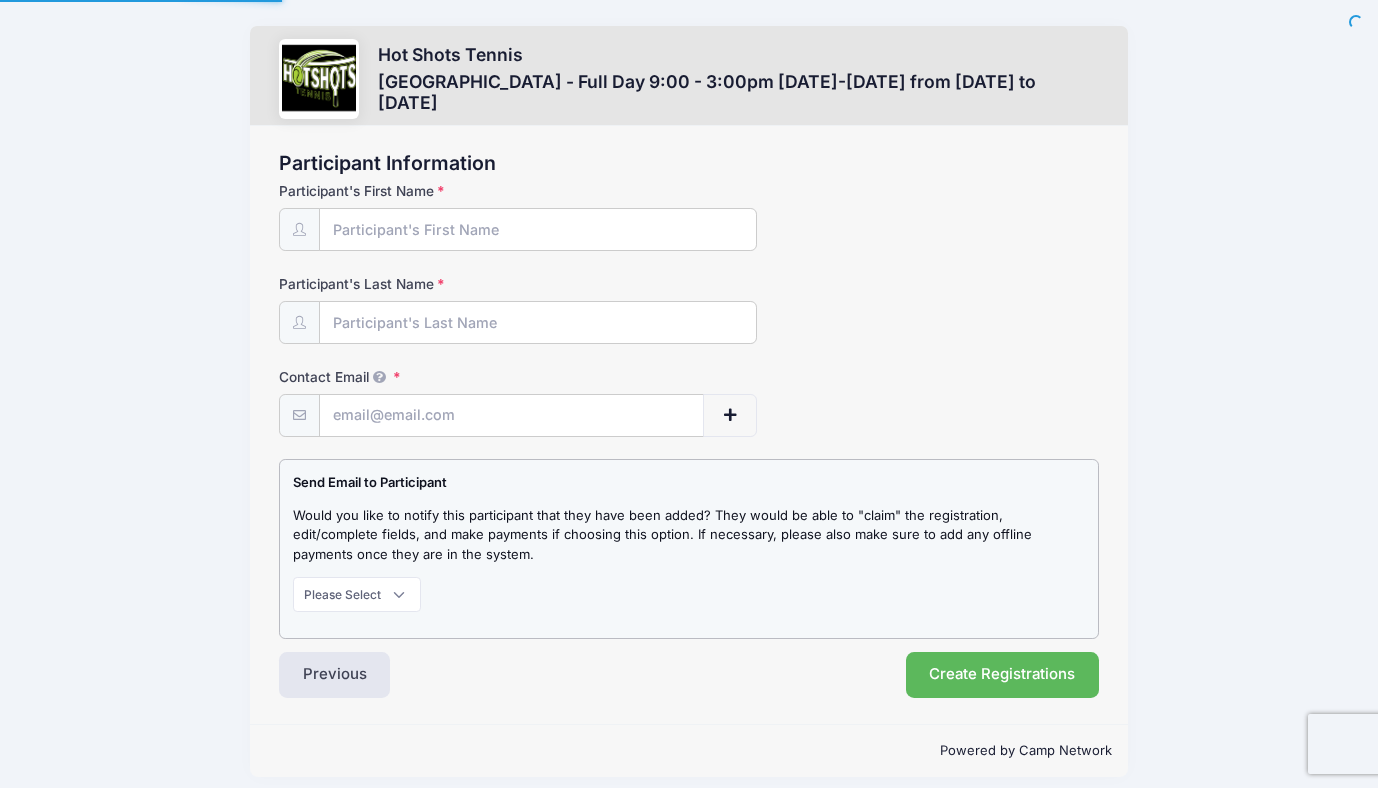 scroll, scrollTop: 0, scrollLeft: 0, axis: both 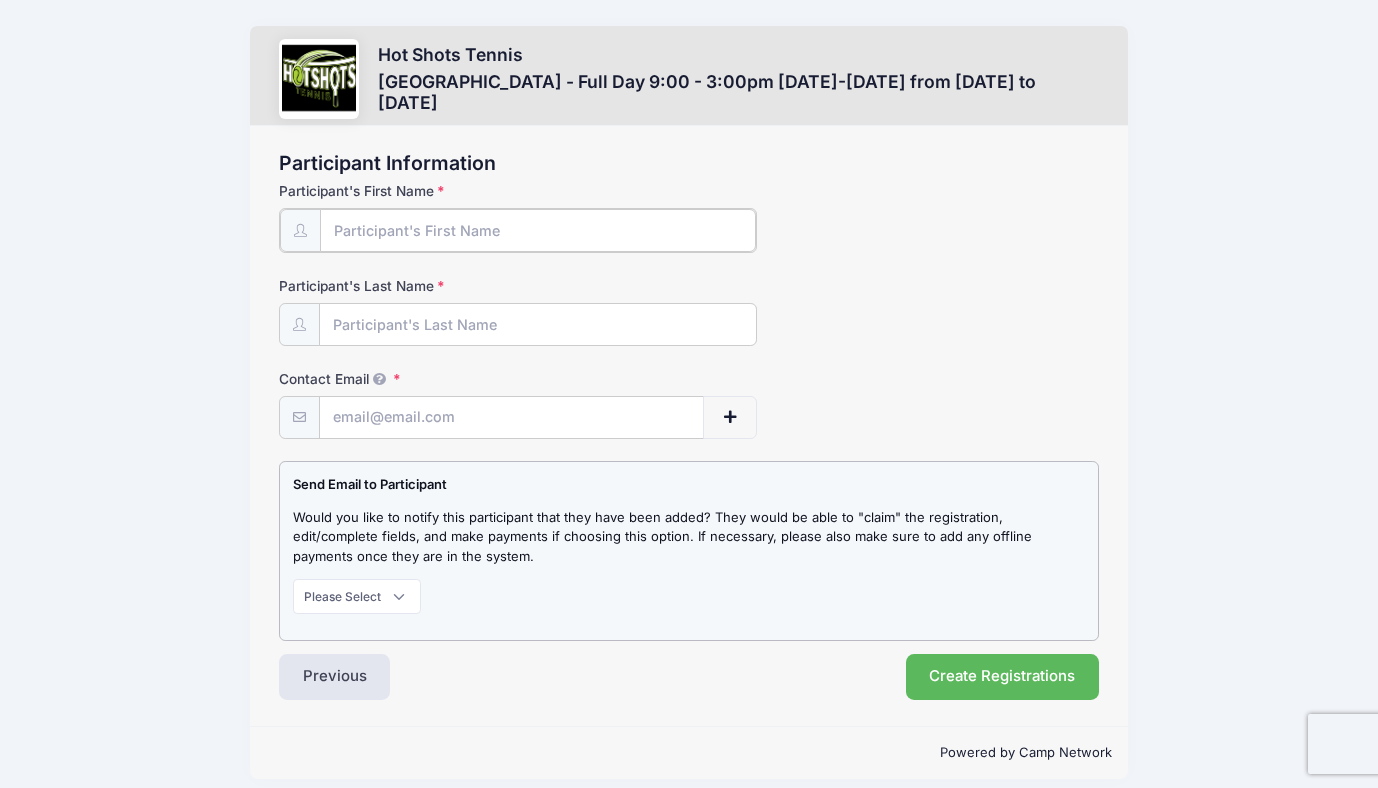 click on "Participant's First Name" at bounding box center (538, 230) 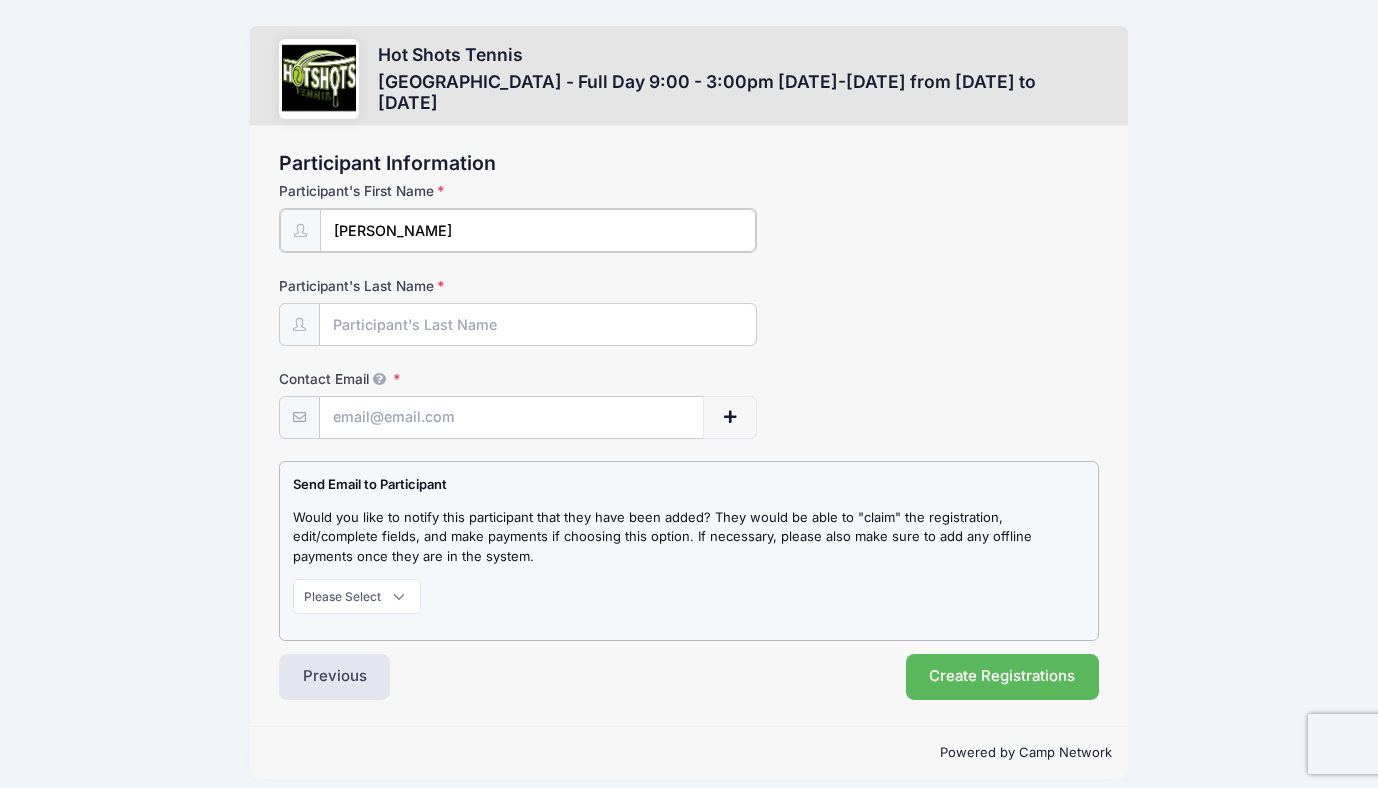 type on "Ella" 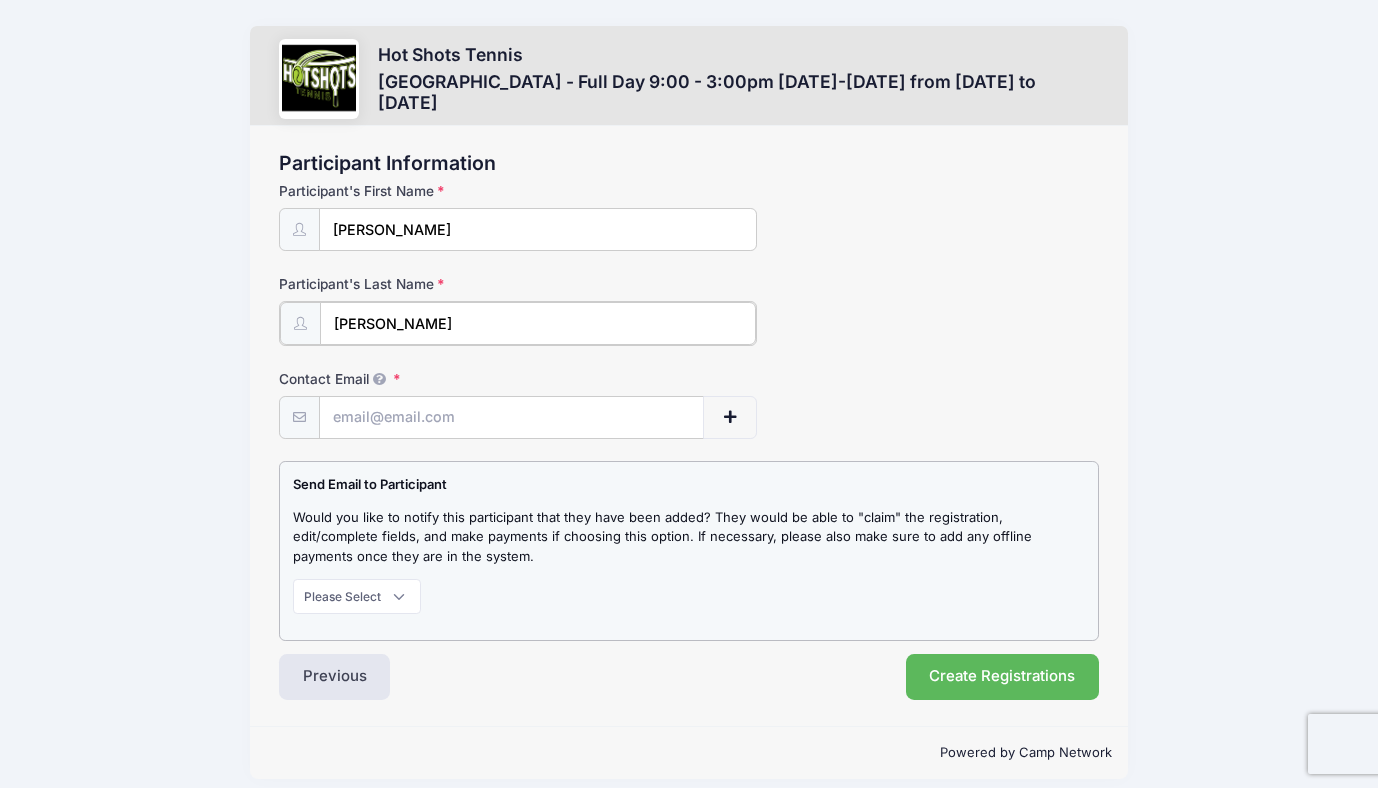 type on "Gurden" 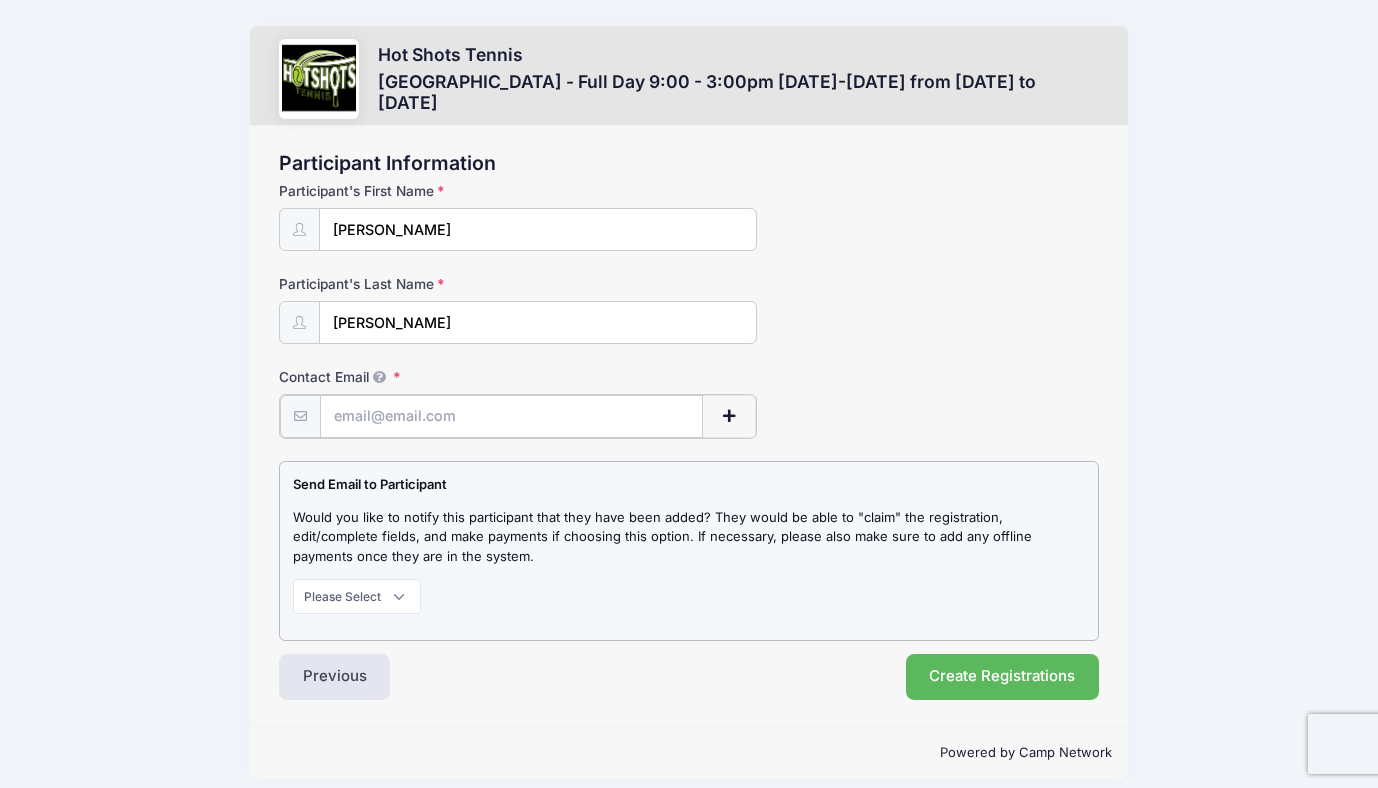 click on "Contact Email" at bounding box center [511, 416] 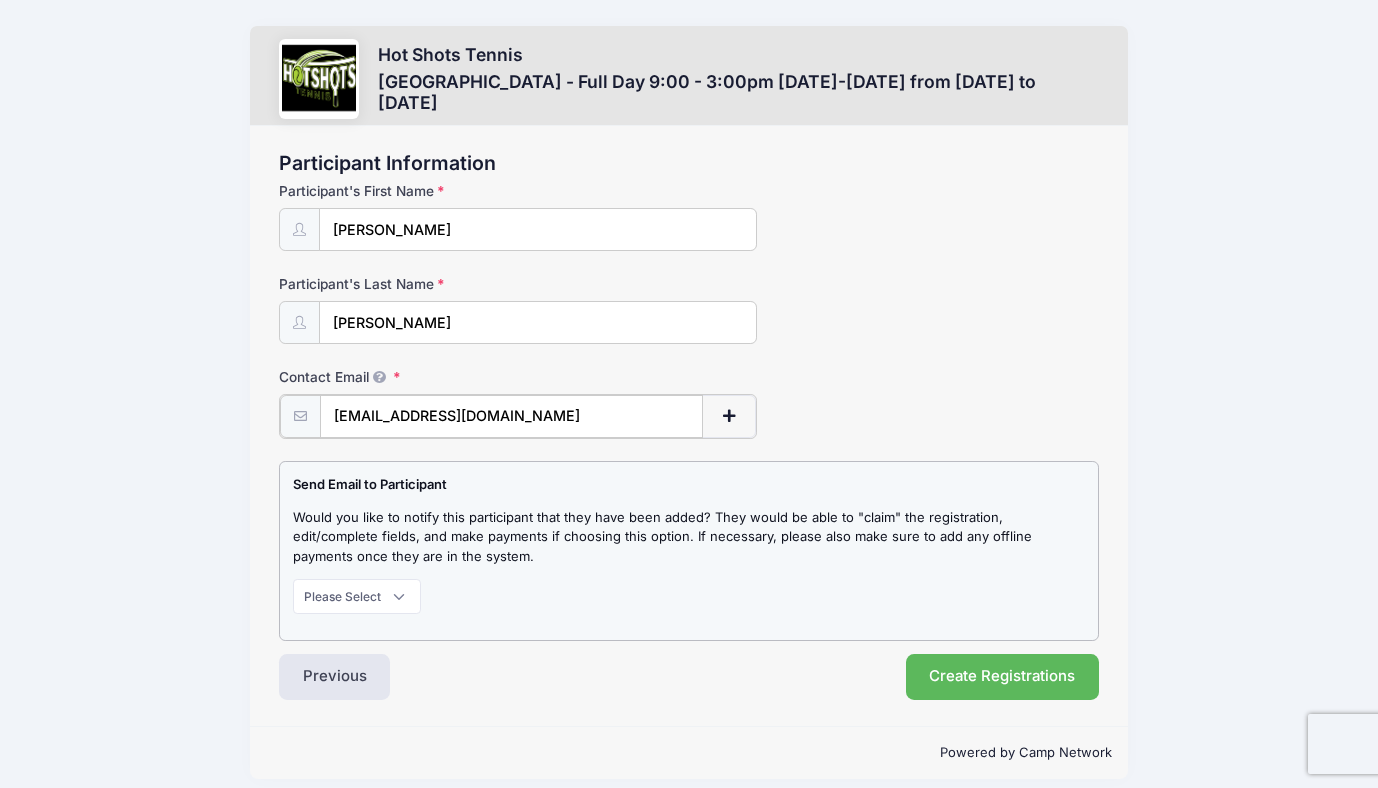 type on "robgurden@gmail.com" 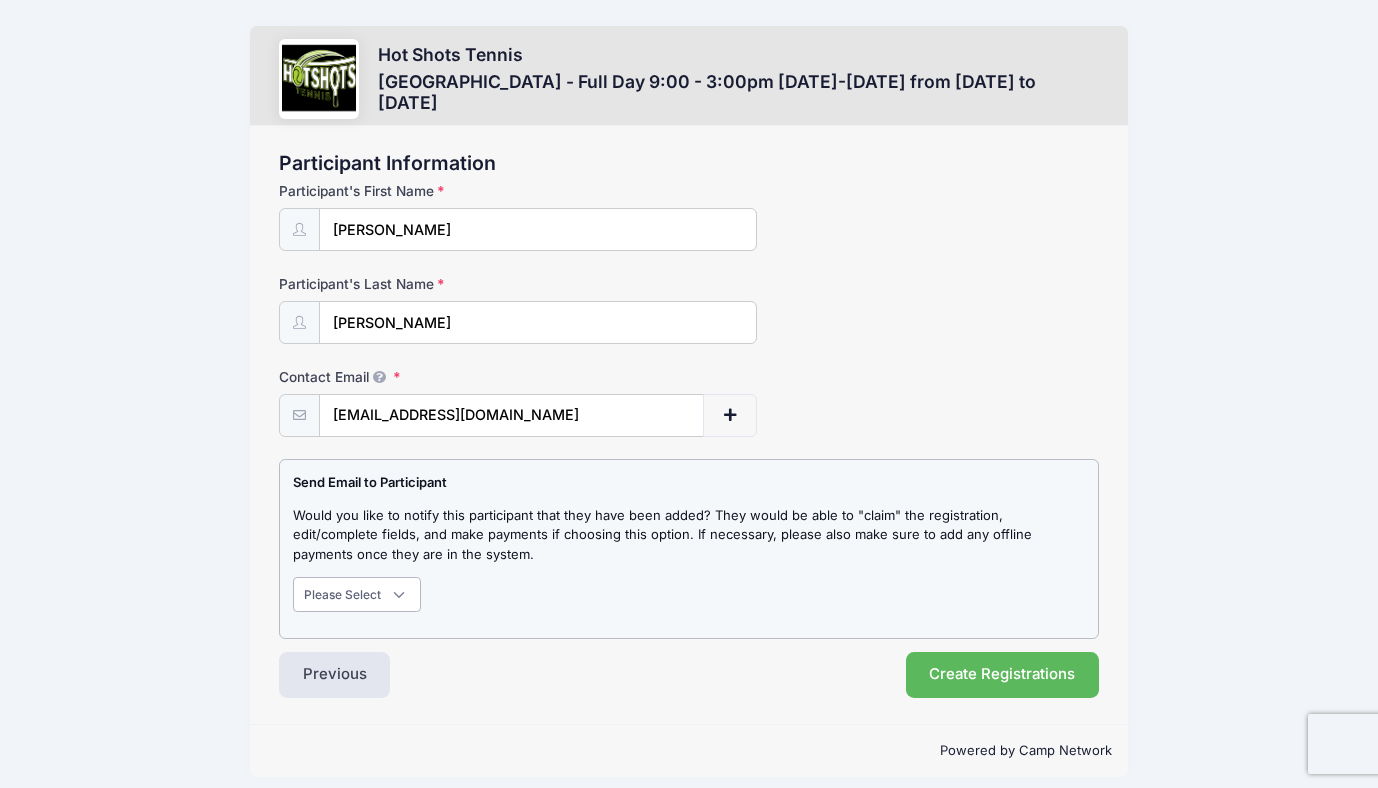 click on "Please Select Don't Notify
Notify" at bounding box center [357, 594] 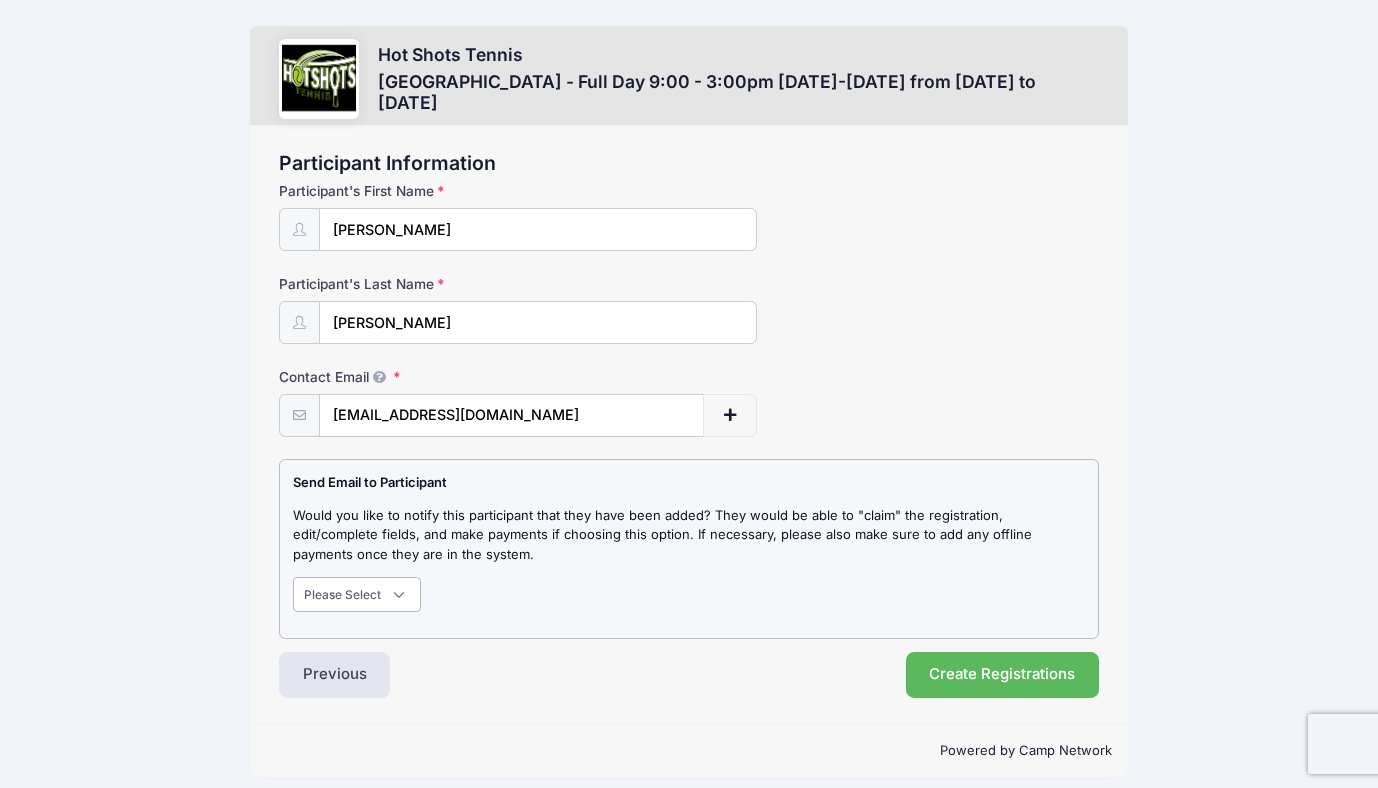 select on "1" 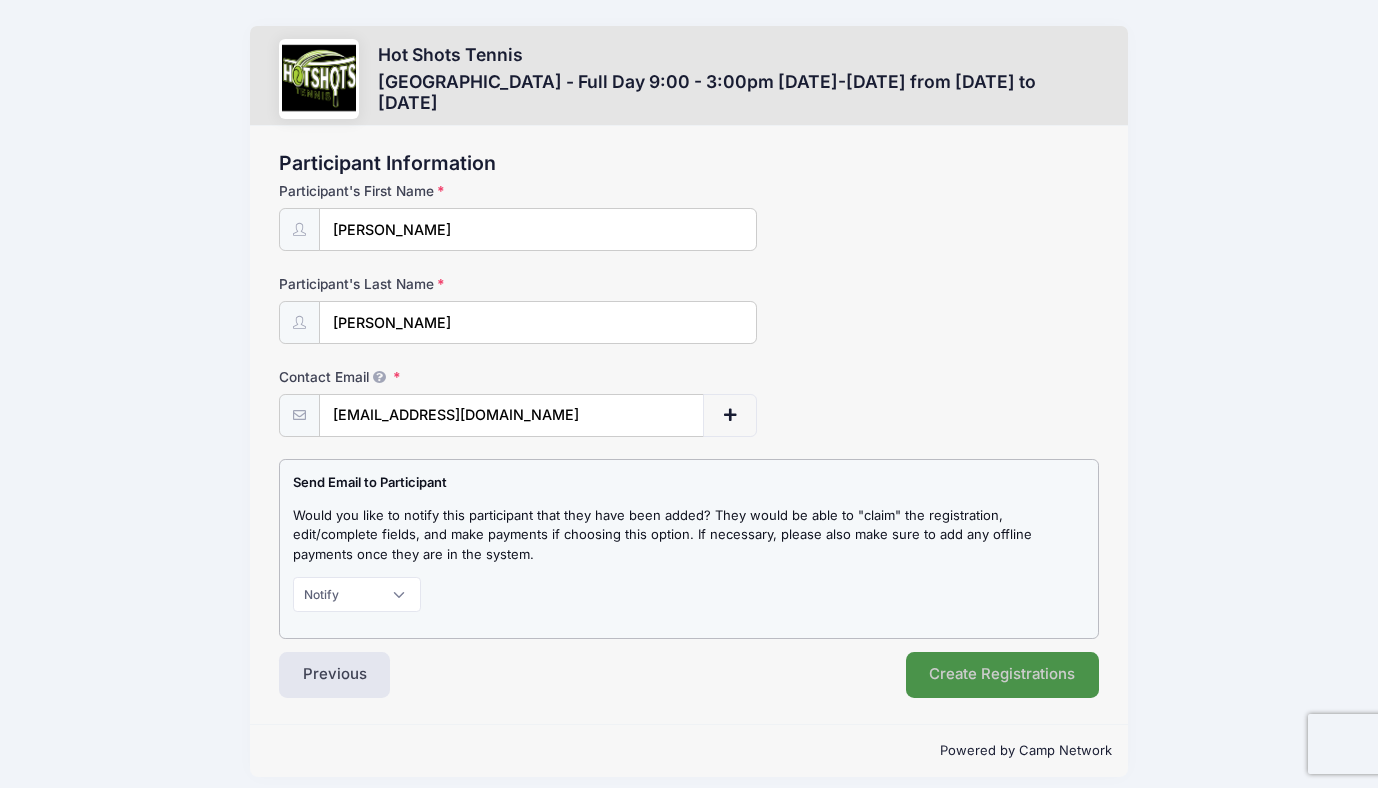 click on "Create Registrations" at bounding box center (1003, 675) 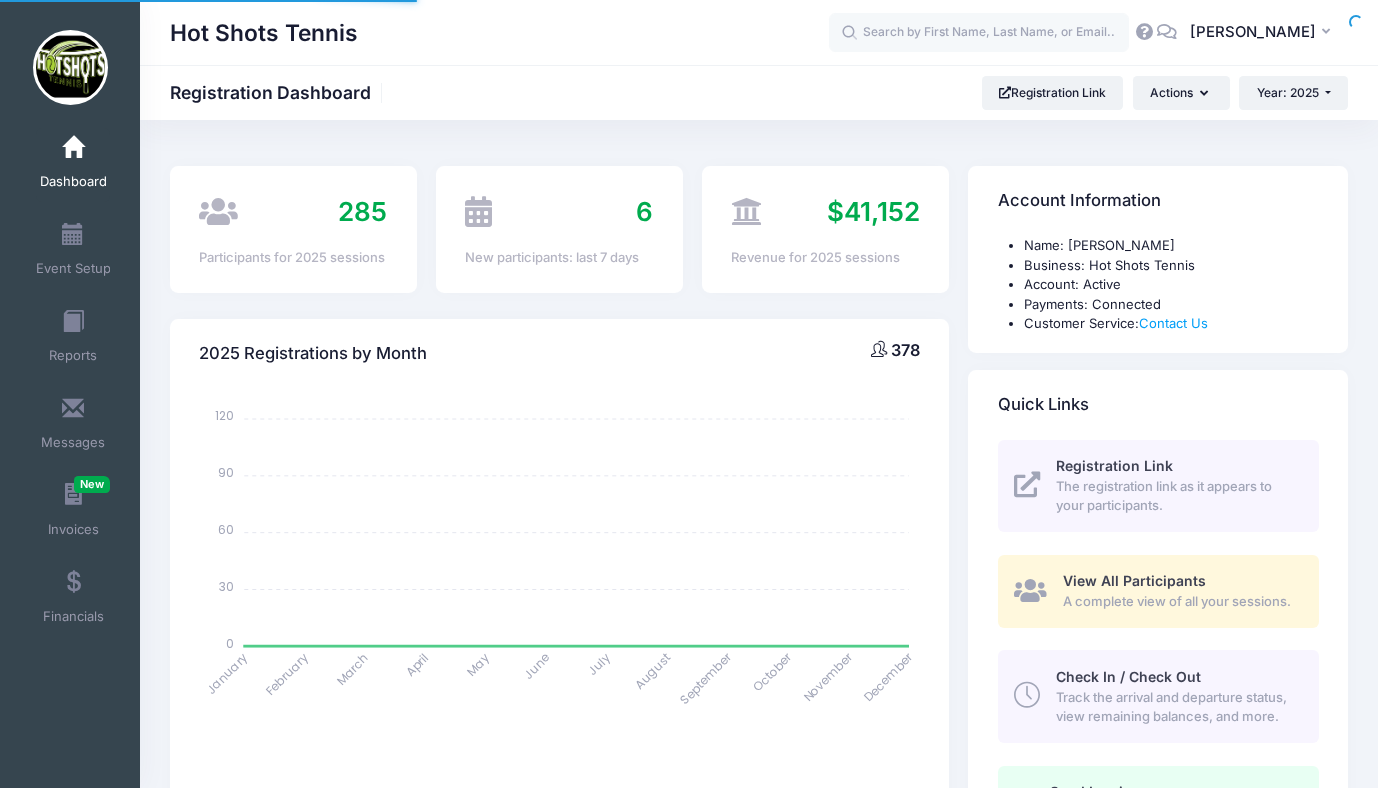 scroll, scrollTop: 0, scrollLeft: 0, axis: both 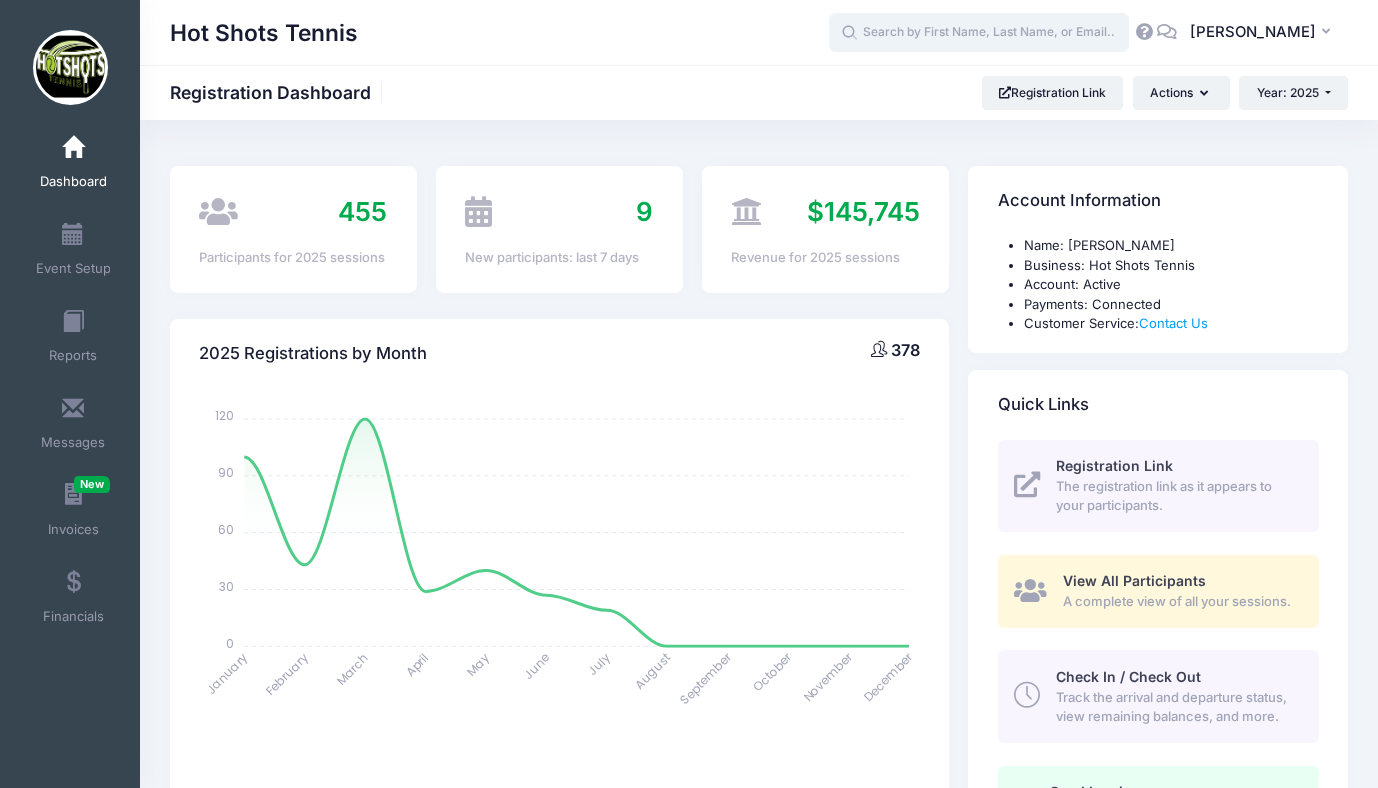 click at bounding box center (979, 33) 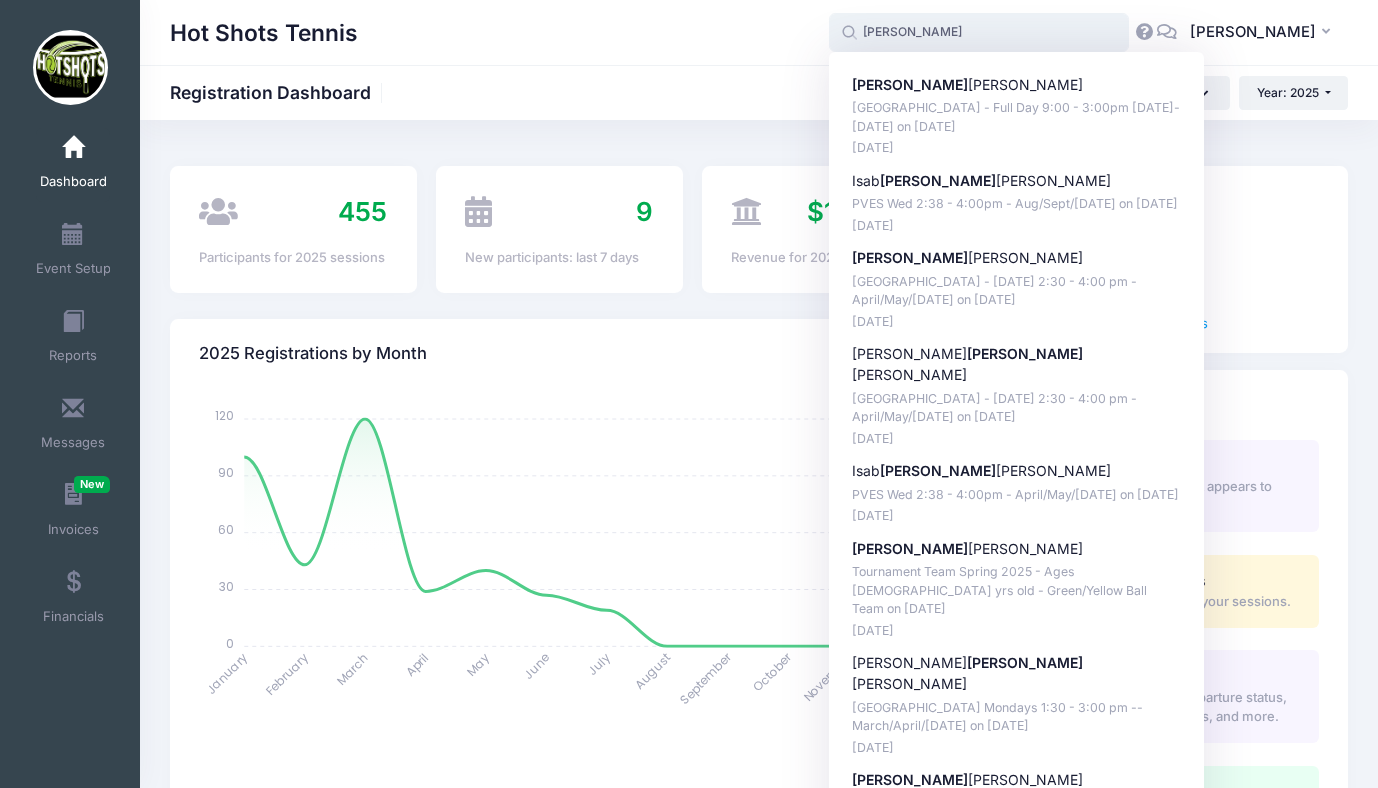type on "[PERSON_NAME]" 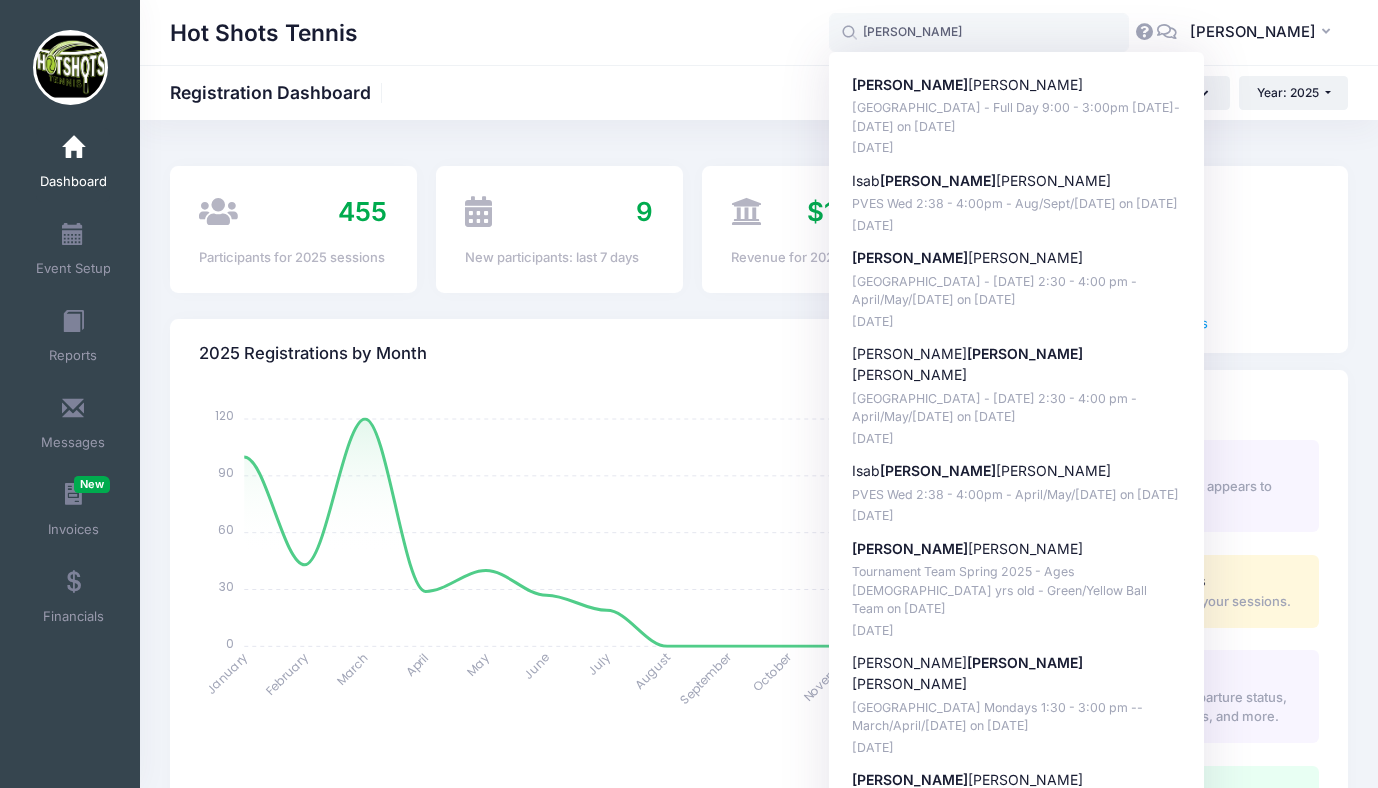 click on "2025 Registrations by Month
378
January January February February March March April April May May June June July July August August September September October October November November December December 120 120 90 90 60 60 30 30 0 0 June Registrations:  27 June" at bounding box center (559, 646) 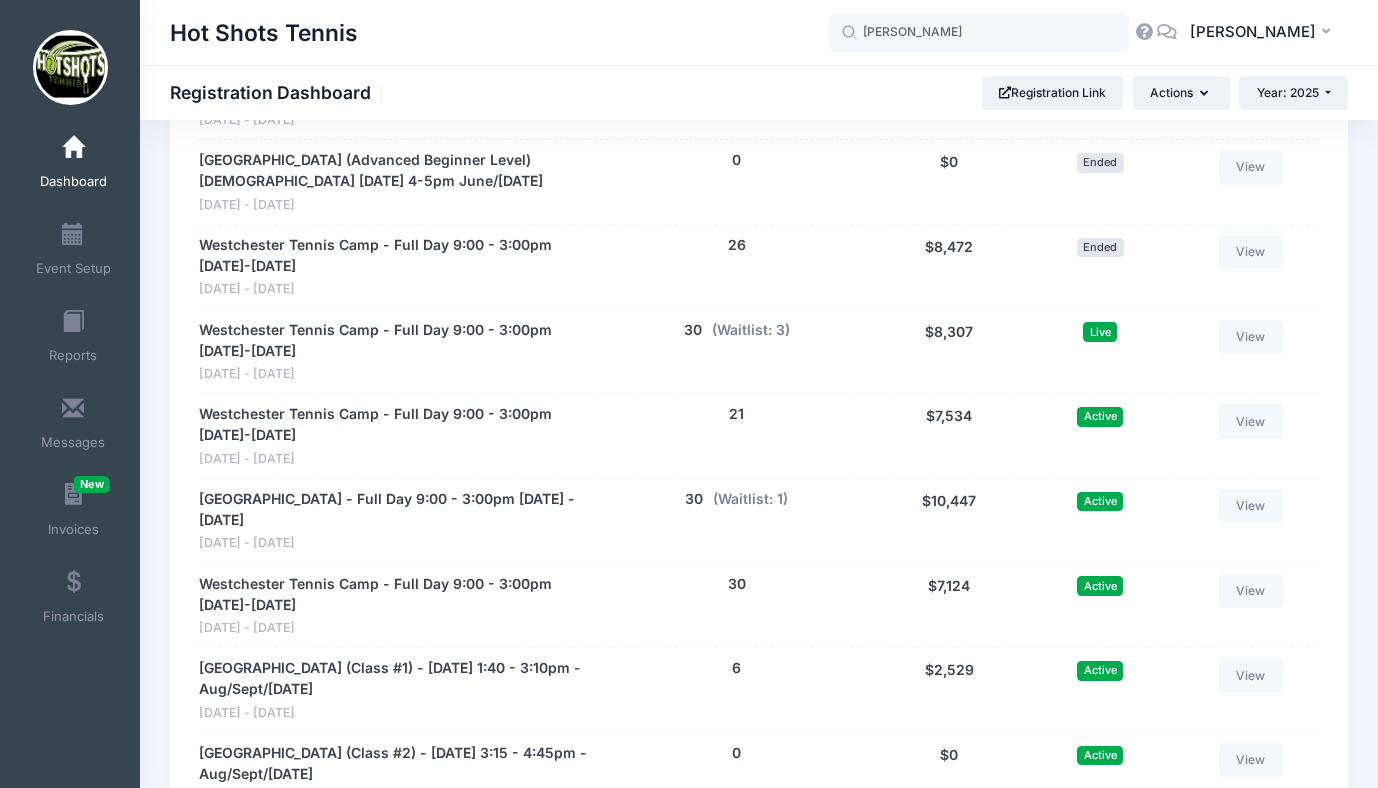 scroll, scrollTop: 3572, scrollLeft: 0, axis: vertical 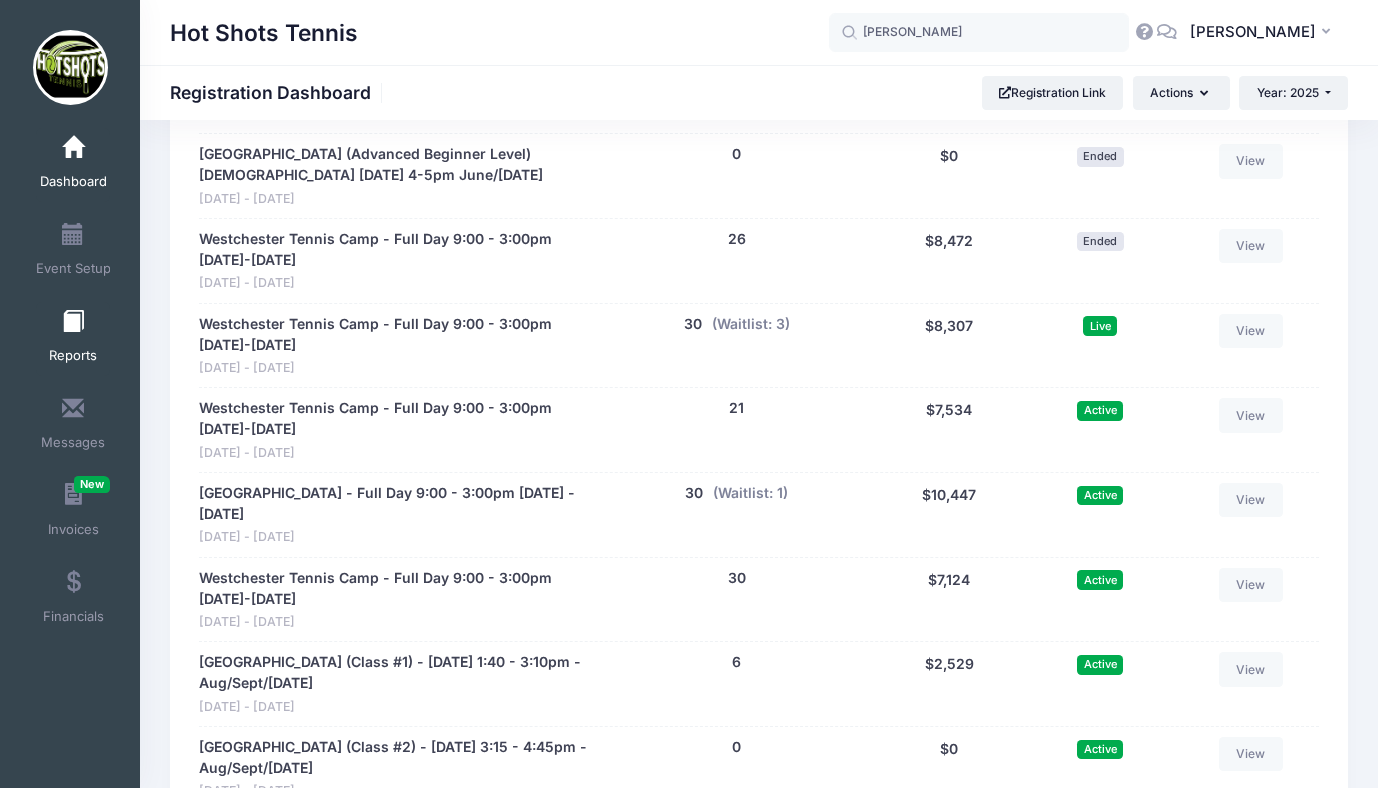 click on "Reports" at bounding box center [73, 356] 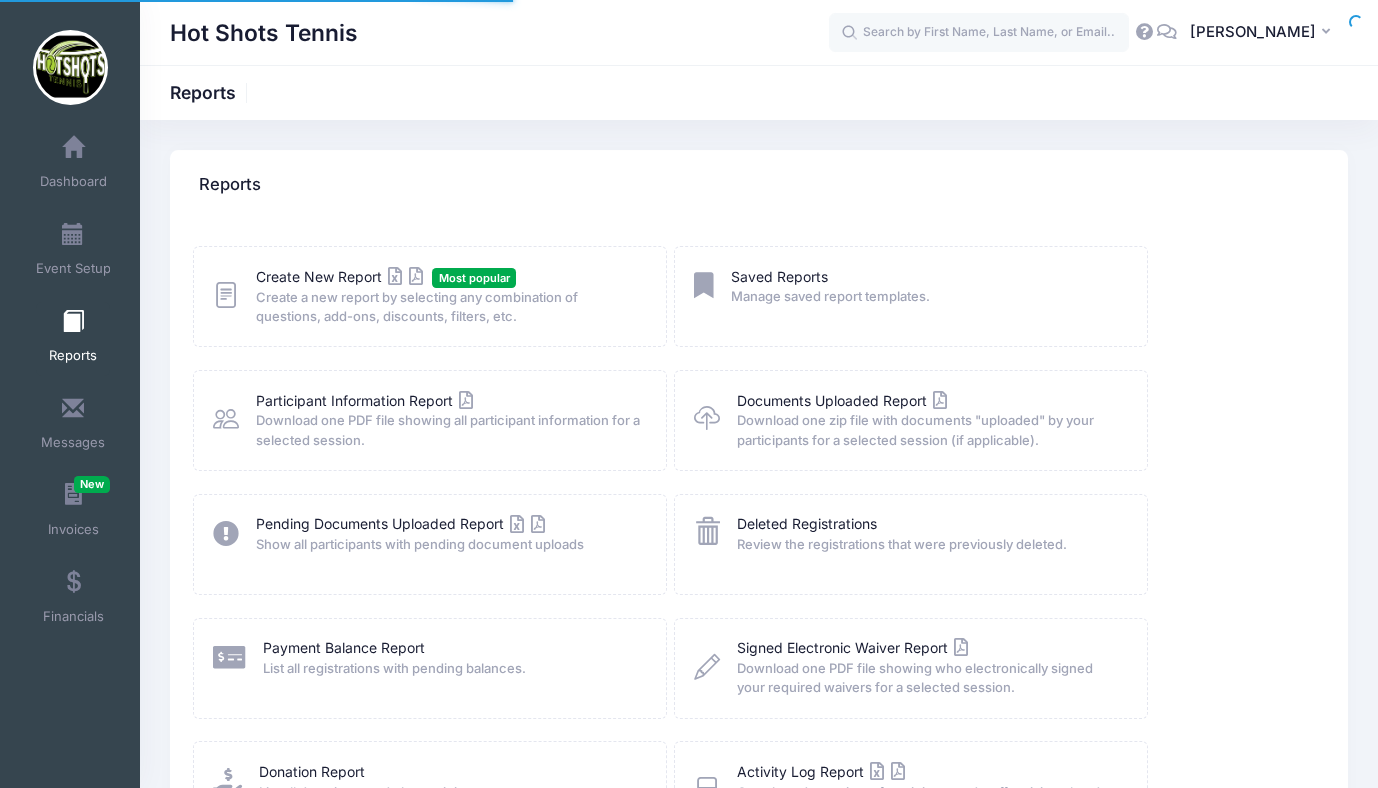 scroll, scrollTop: 0, scrollLeft: 0, axis: both 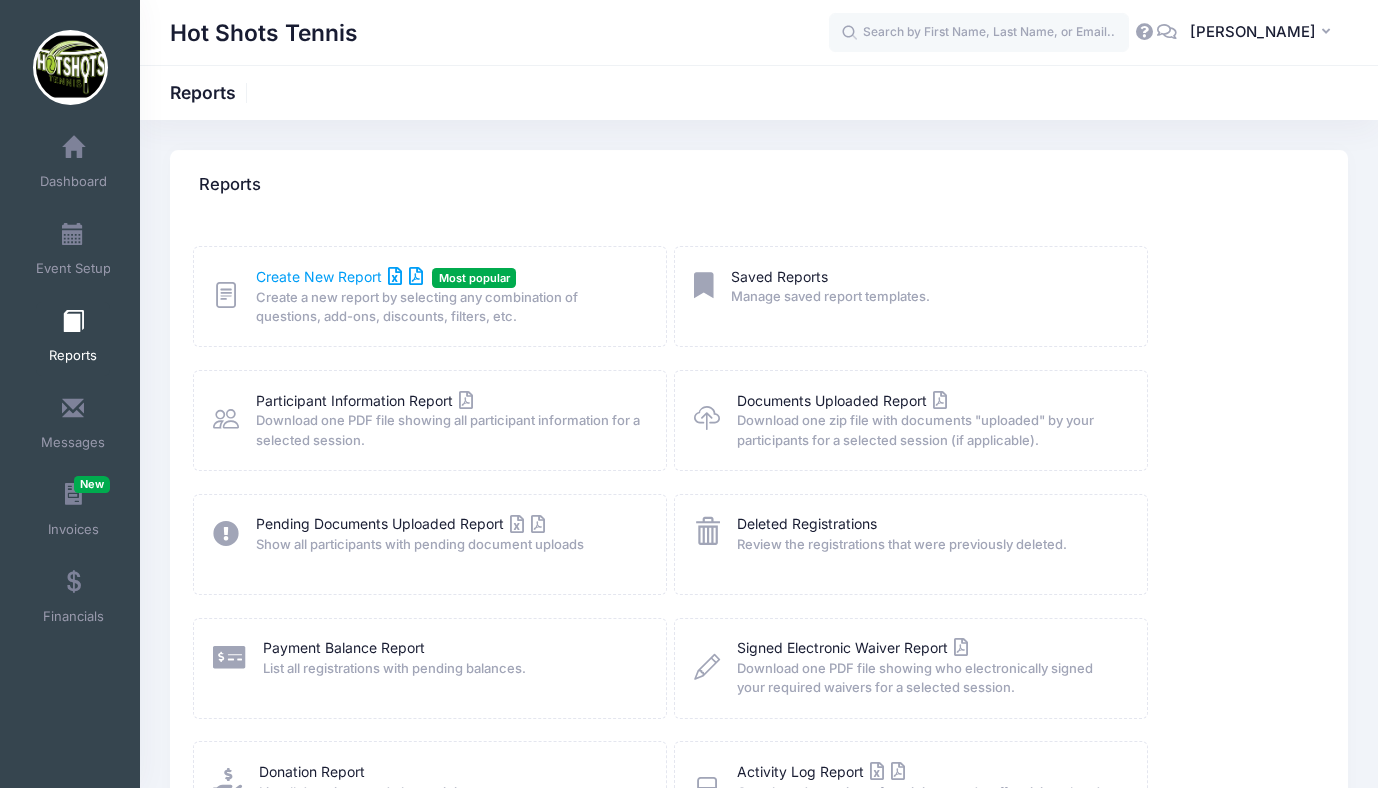 click on "Create New Report" at bounding box center [339, 276] 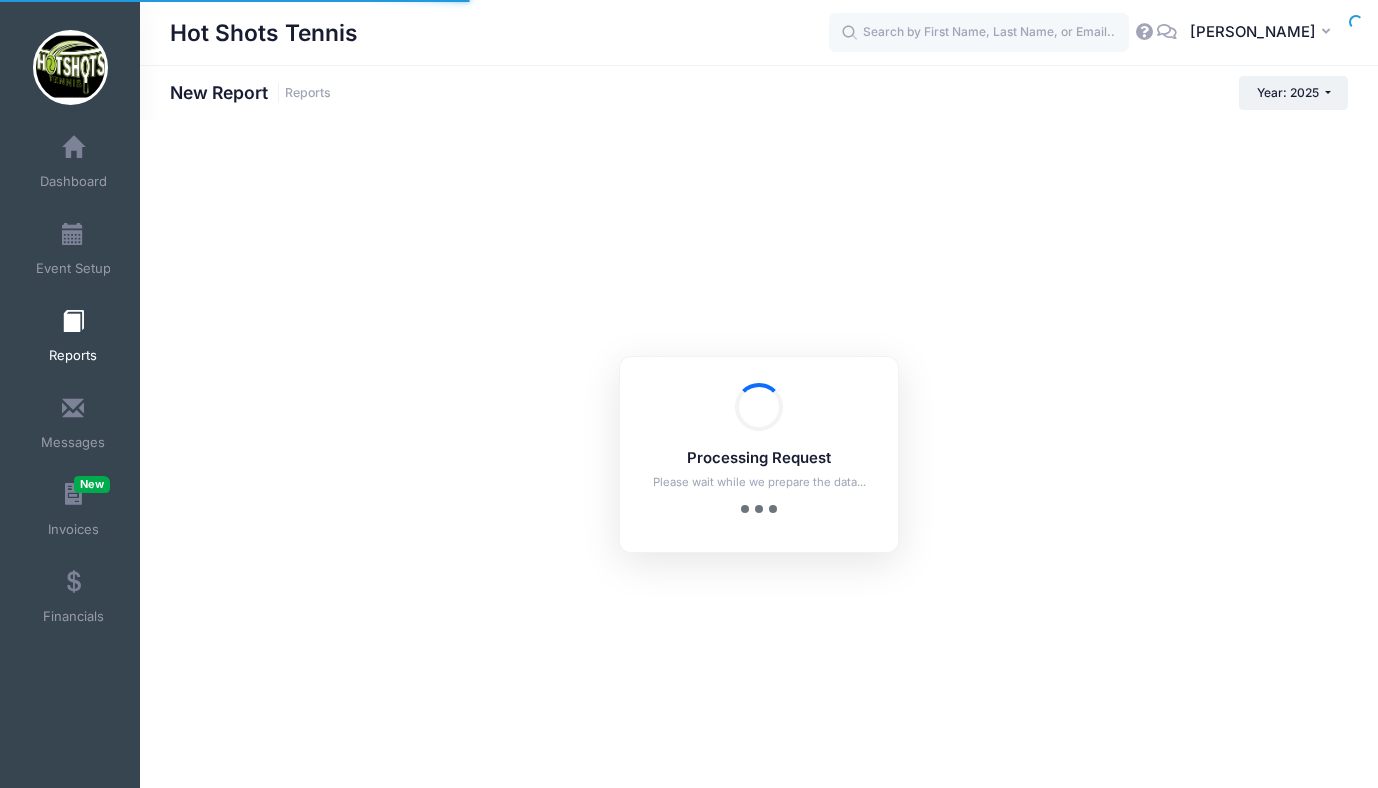 scroll, scrollTop: 0, scrollLeft: 0, axis: both 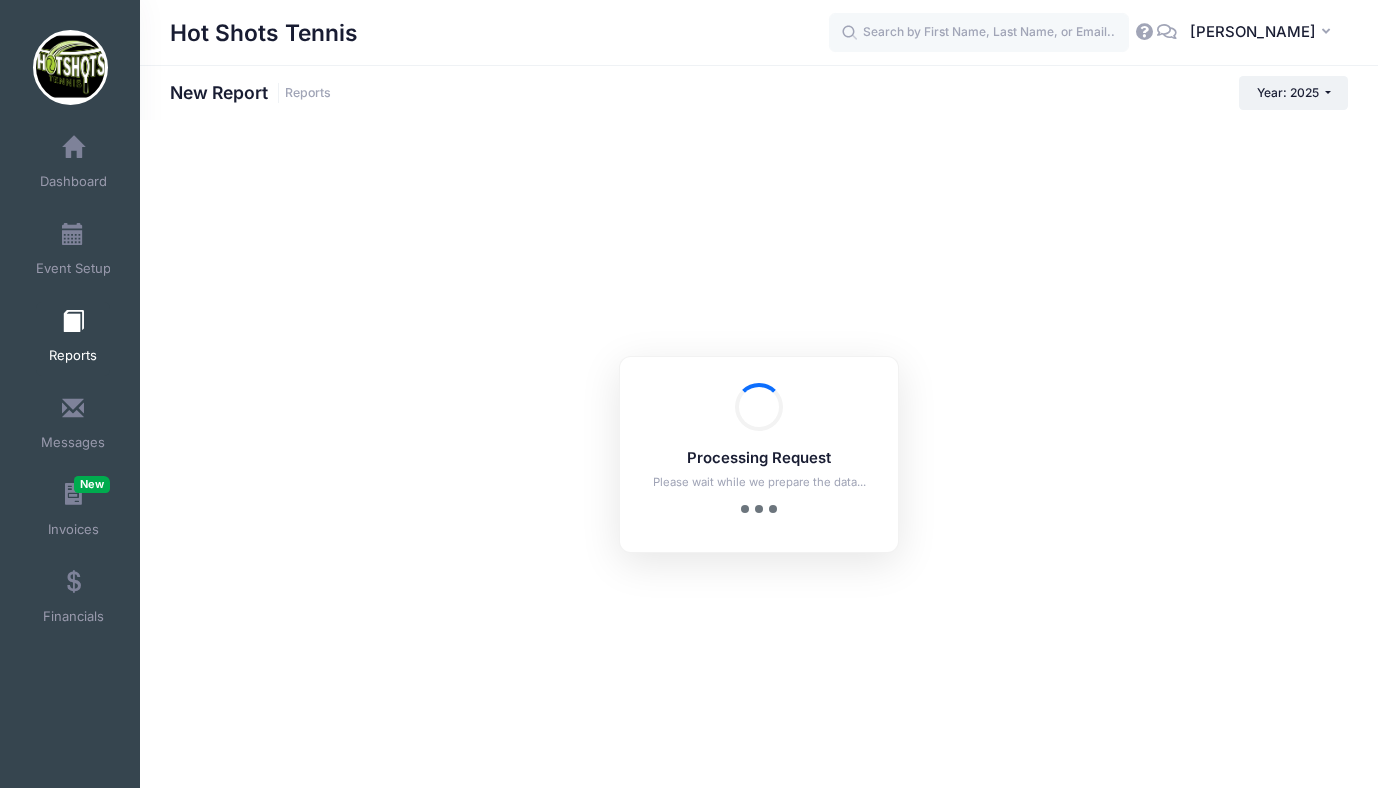 checkbox on "true" 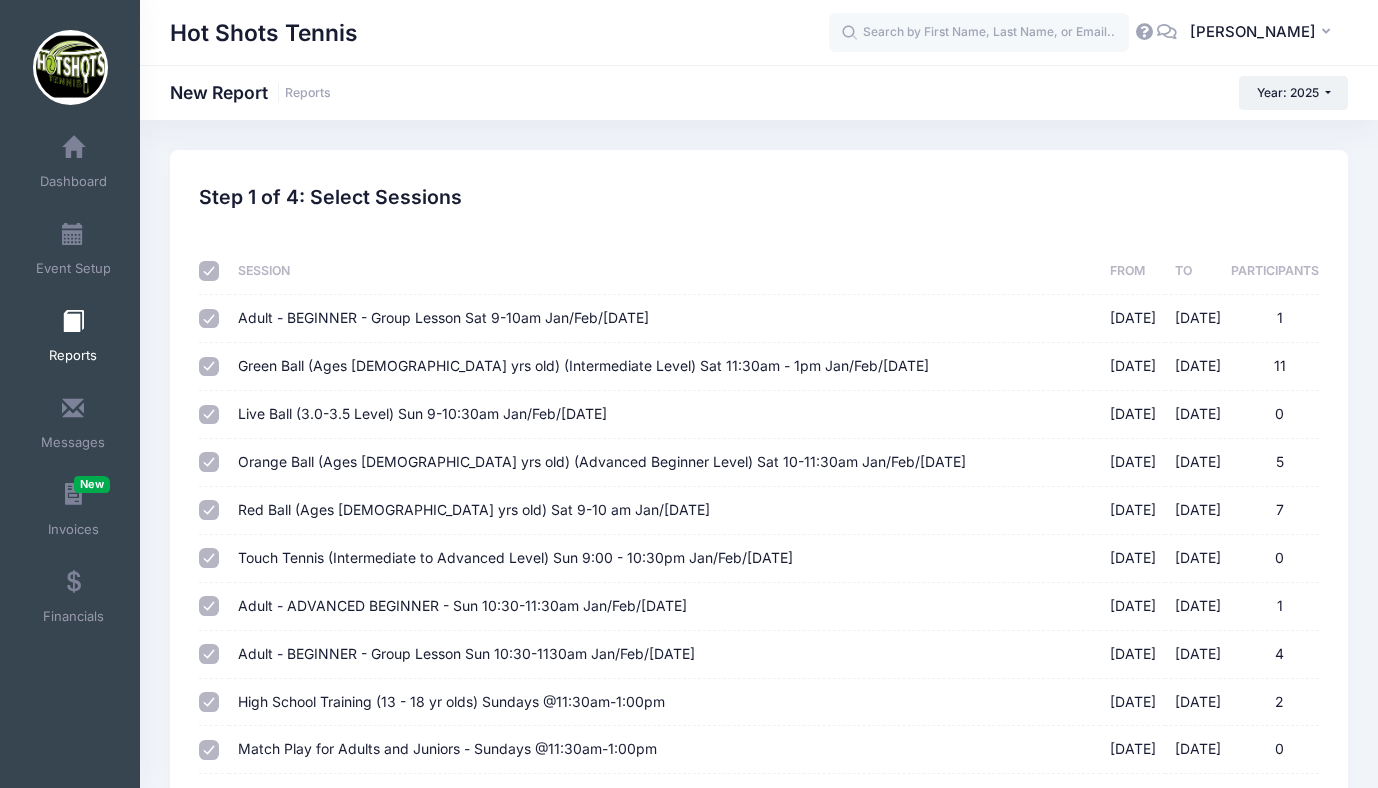 click at bounding box center [209, 271] 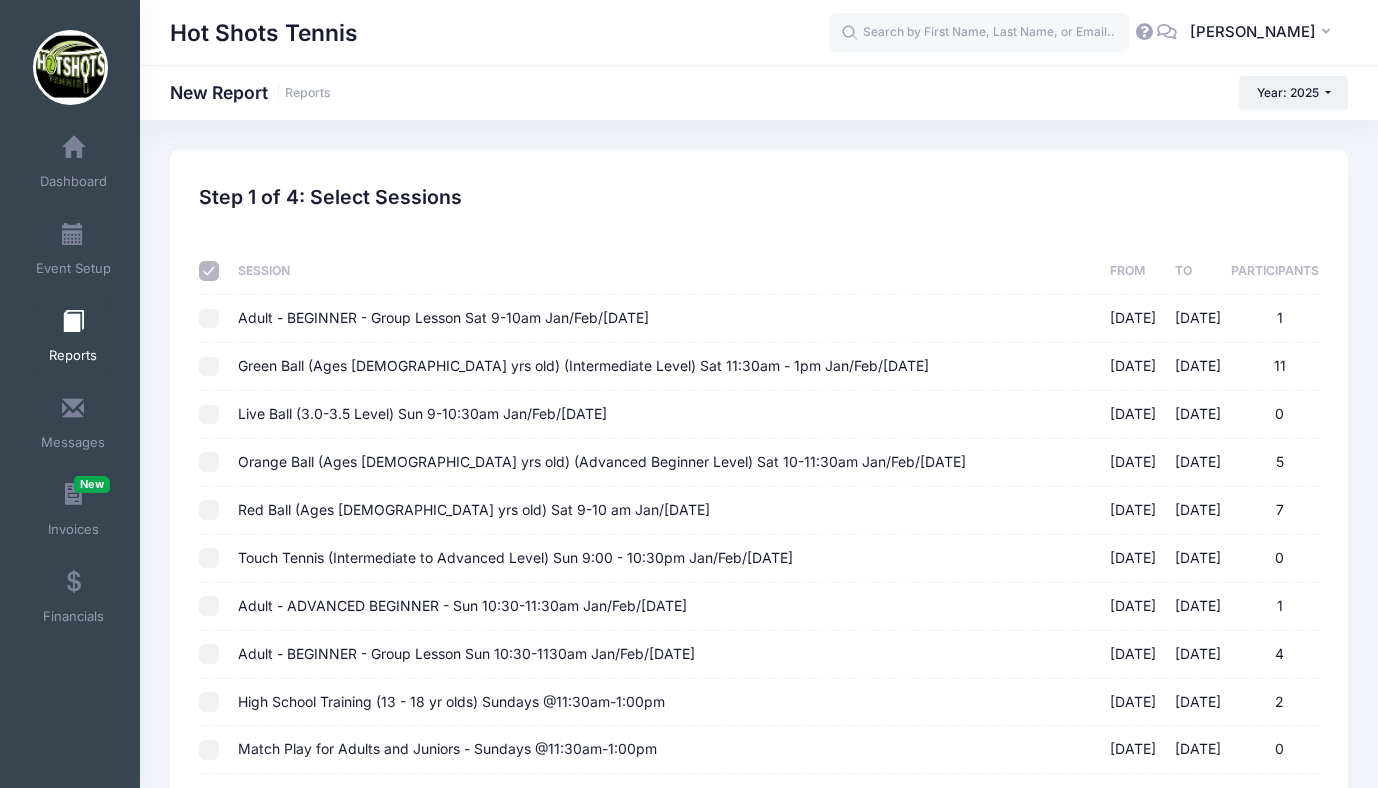 checkbox on "false" 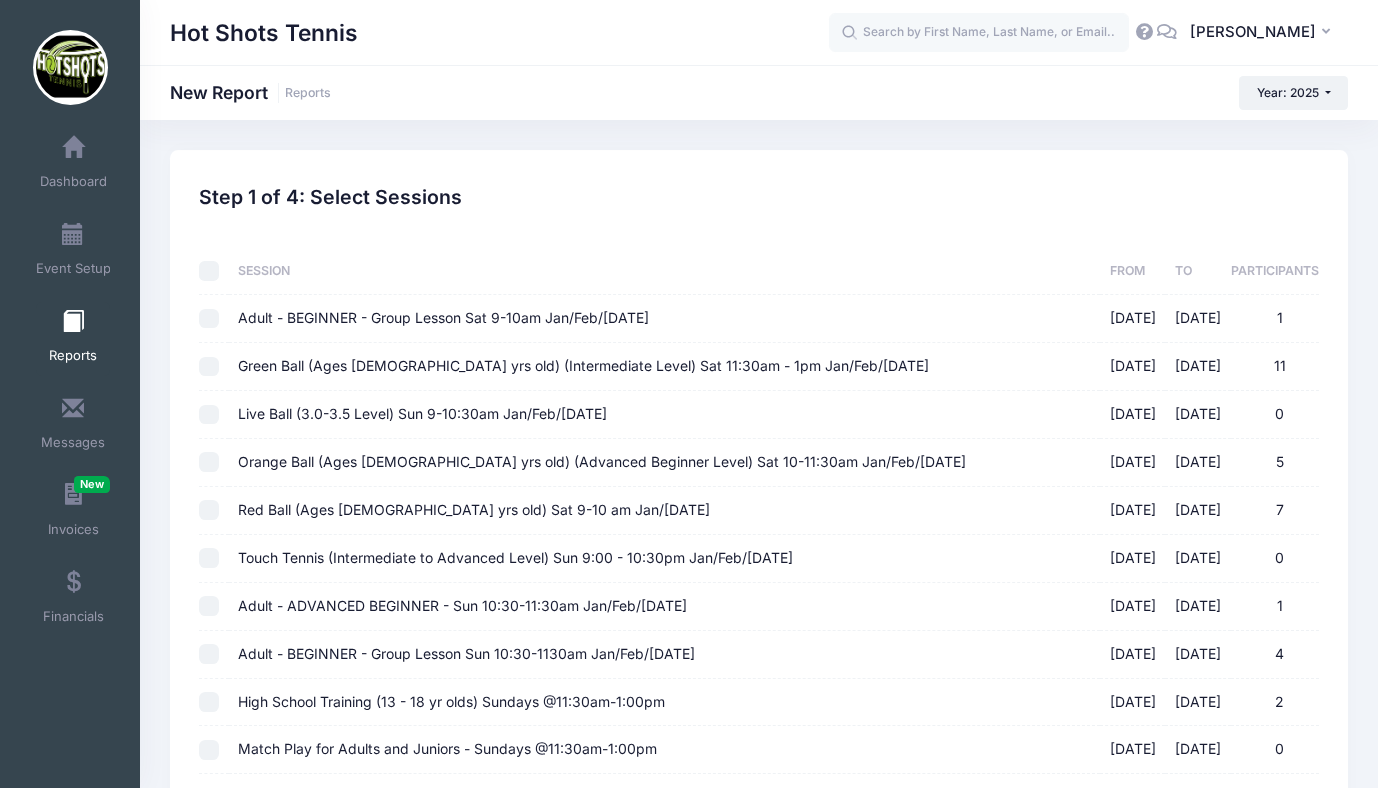 checkbox on "false" 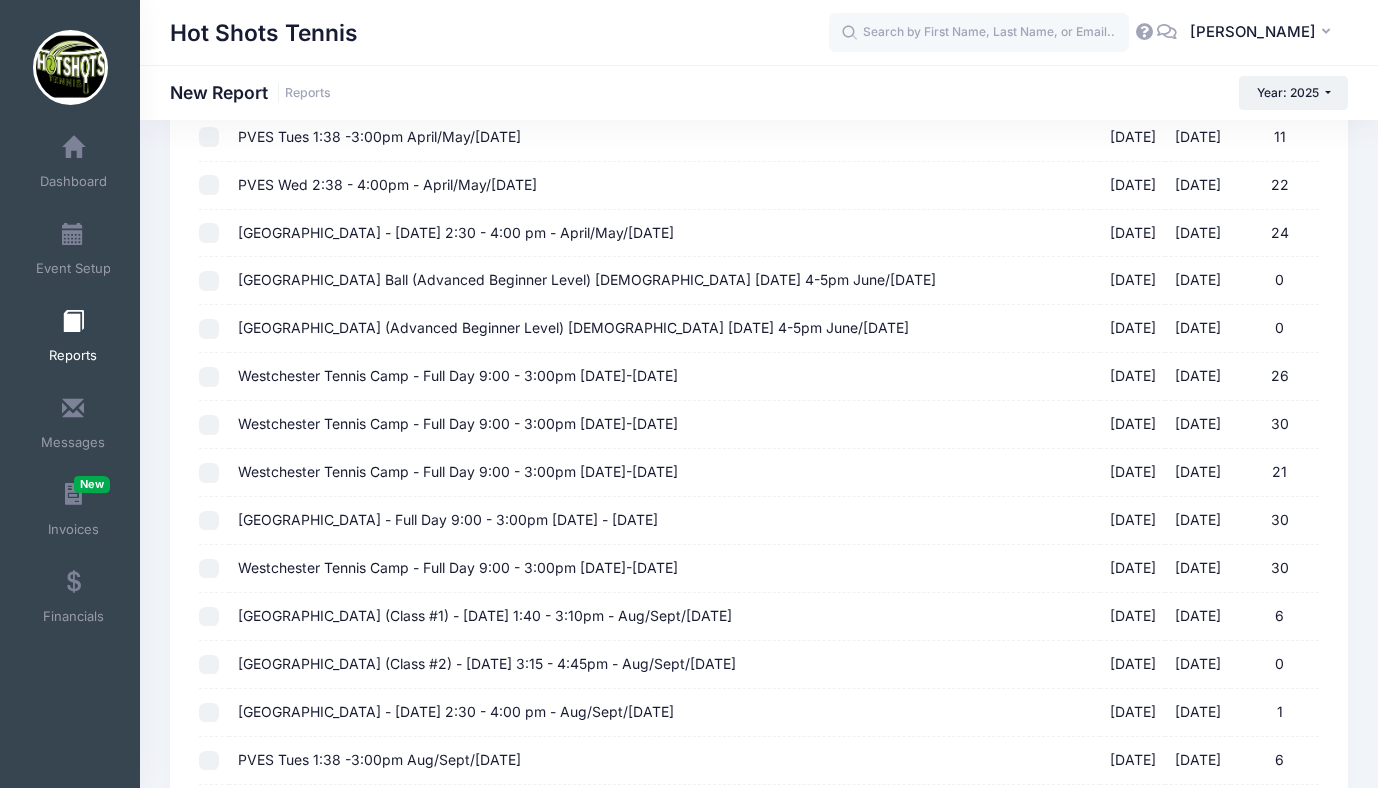 scroll, scrollTop: 1477, scrollLeft: 0, axis: vertical 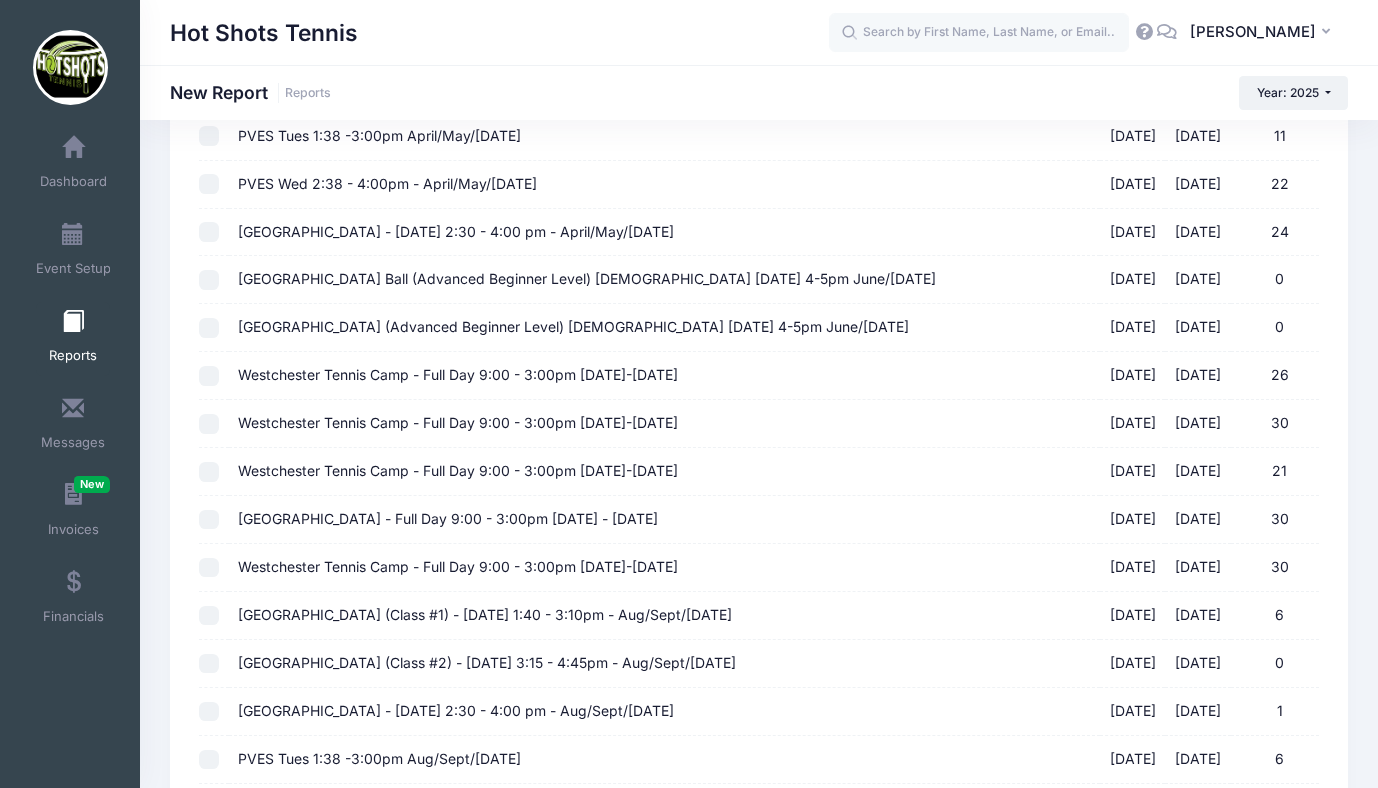 click on "Westchester Tennis Camp - Full Day 9:00 - 3:00pm  [DATE]-[DATE]" at bounding box center (458, 470) 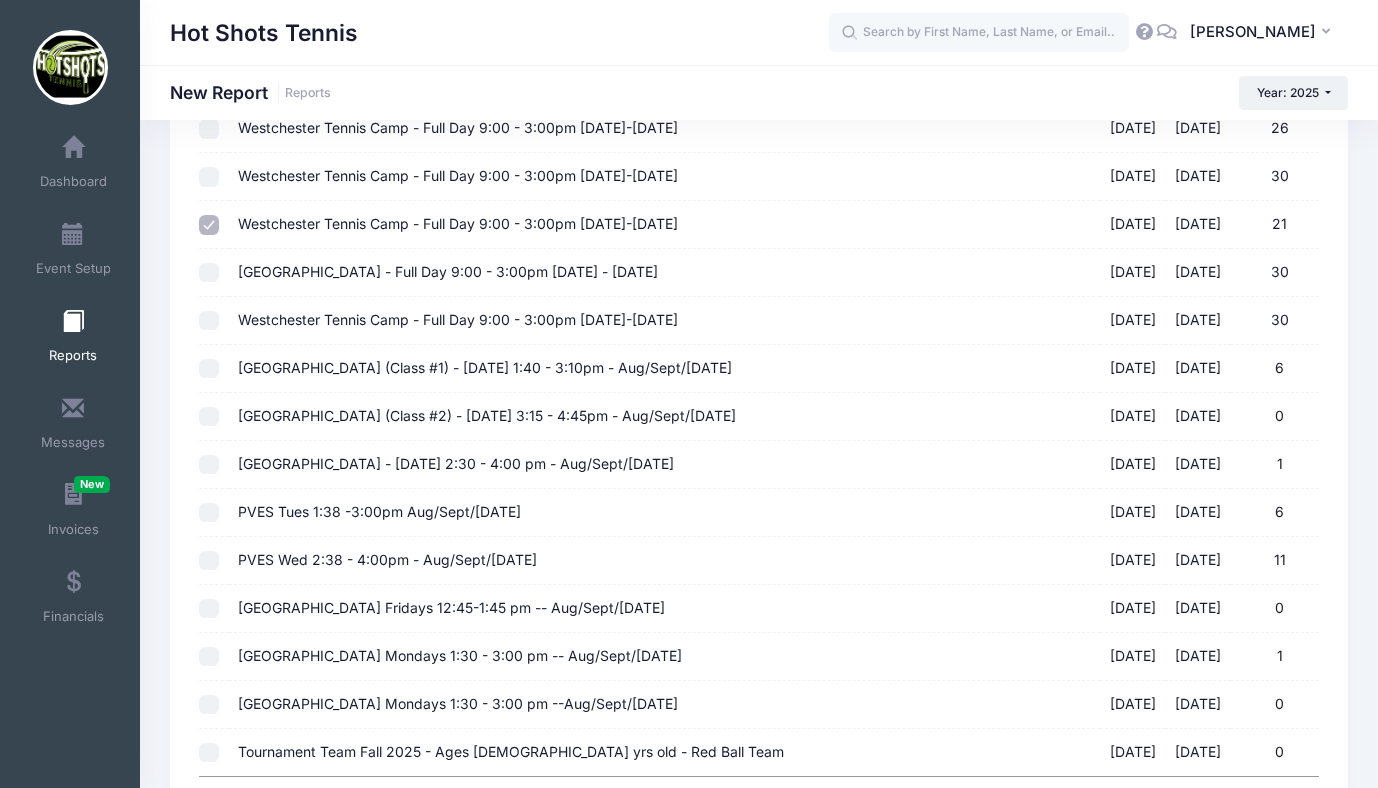 scroll, scrollTop: 1914, scrollLeft: 0, axis: vertical 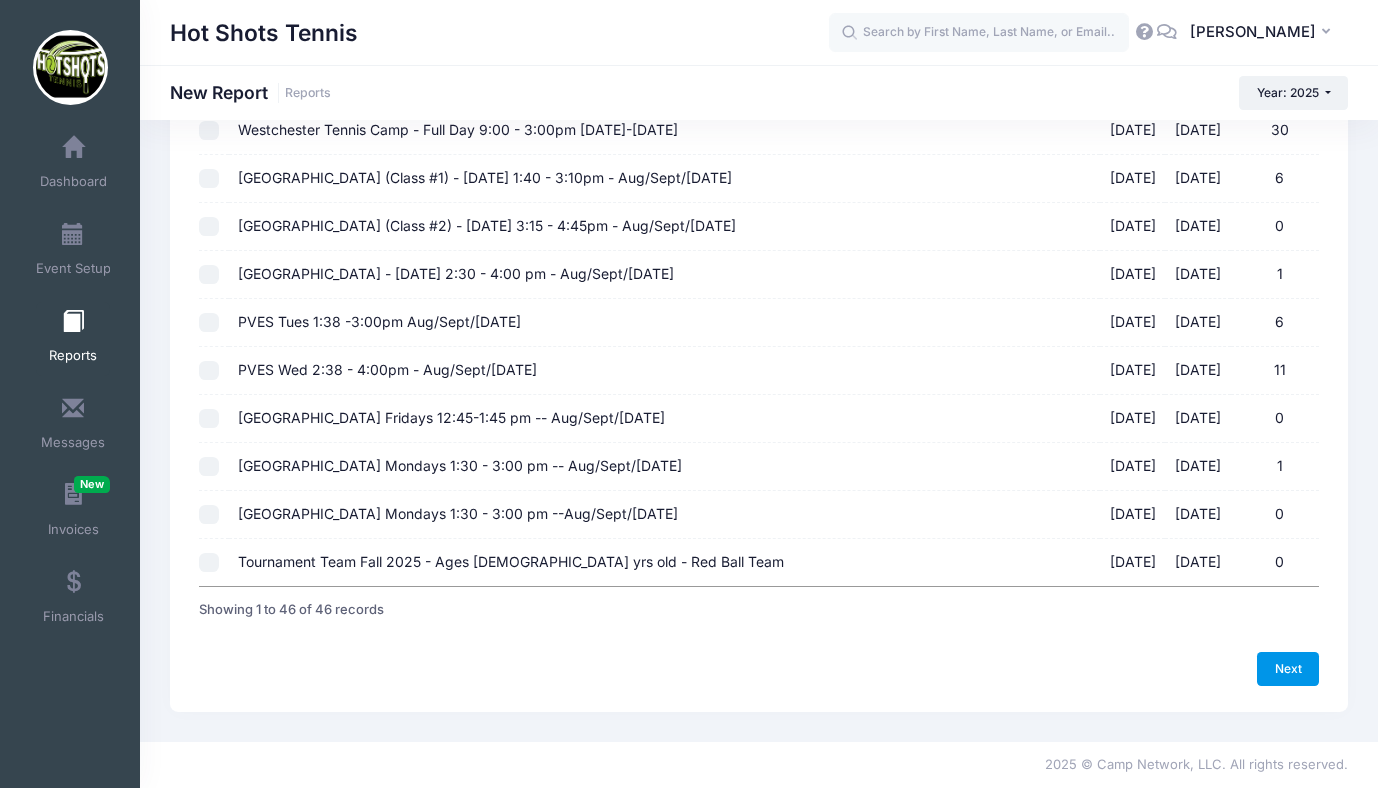 click on "Next" at bounding box center [1288, 669] 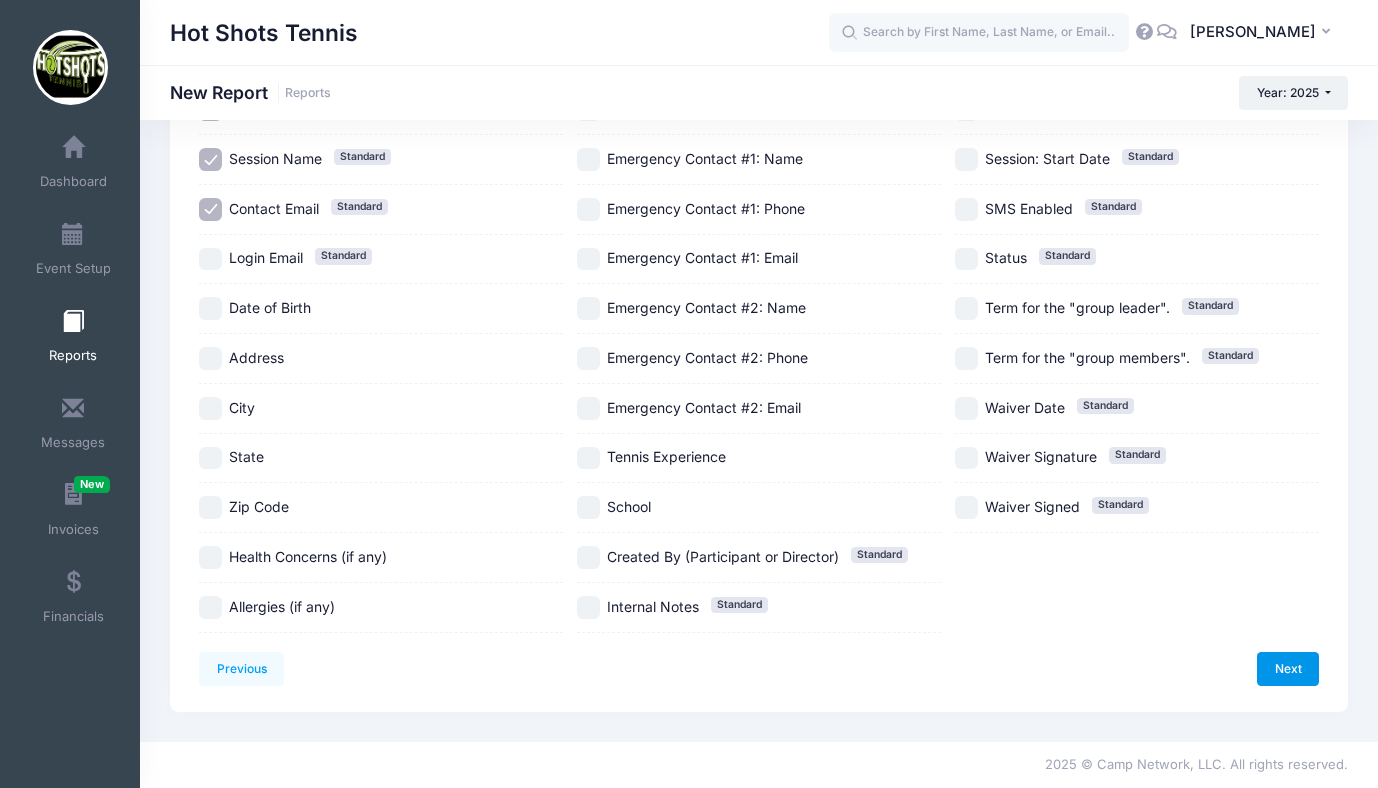 scroll, scrollTop: 0, scrollLeft: 0, axis: both 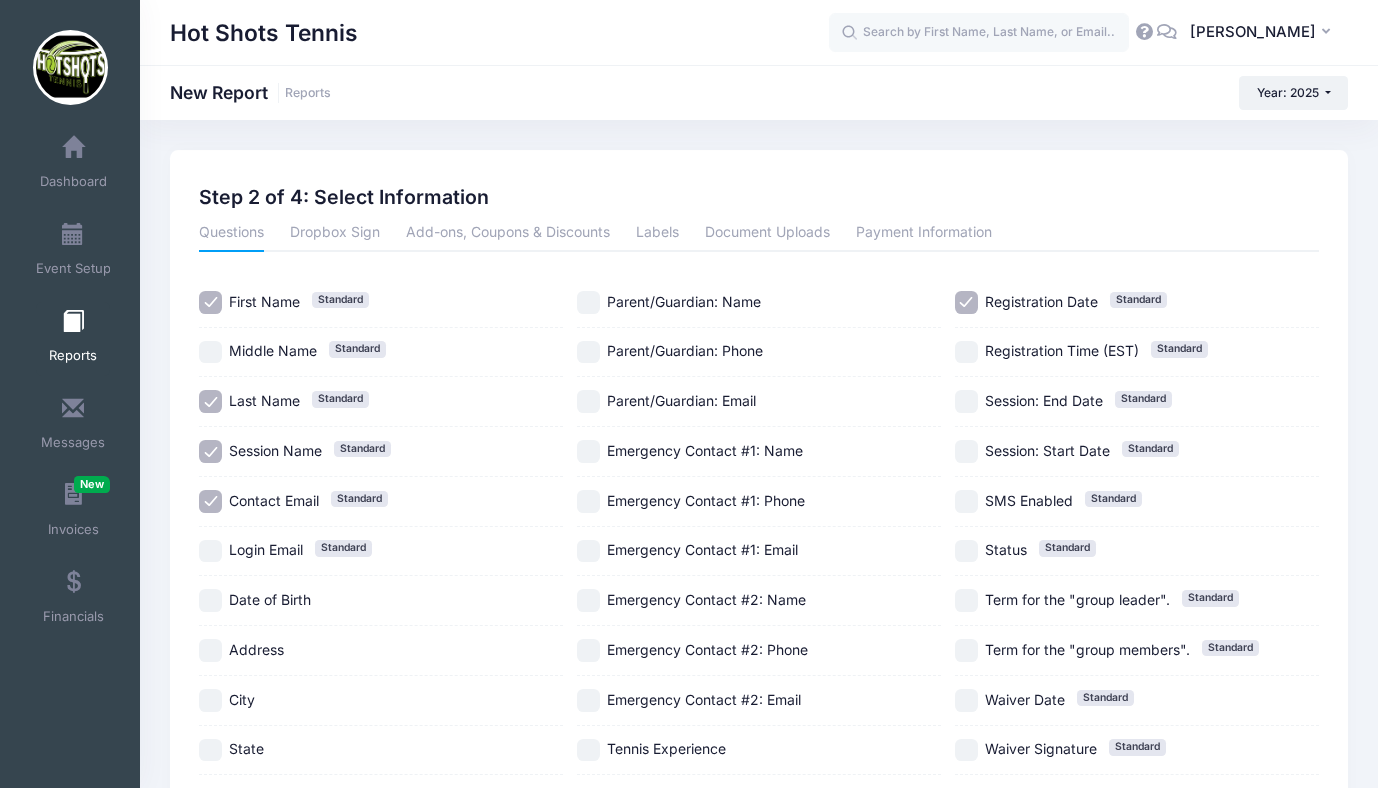 click on "Session Name Standard" at bounding box center [210, 451] 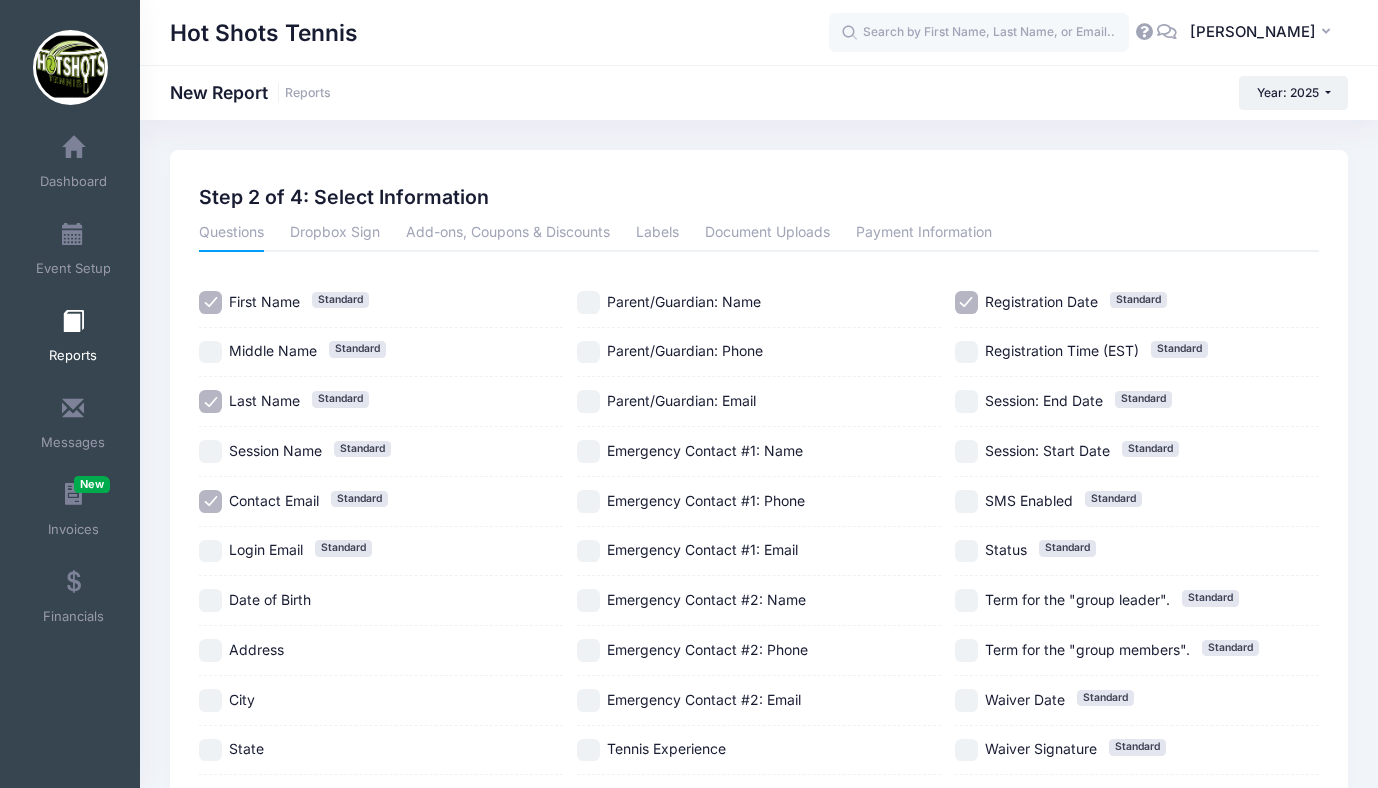 click on "Parent/Guardian: Phone" at bounding box center [588, 352] 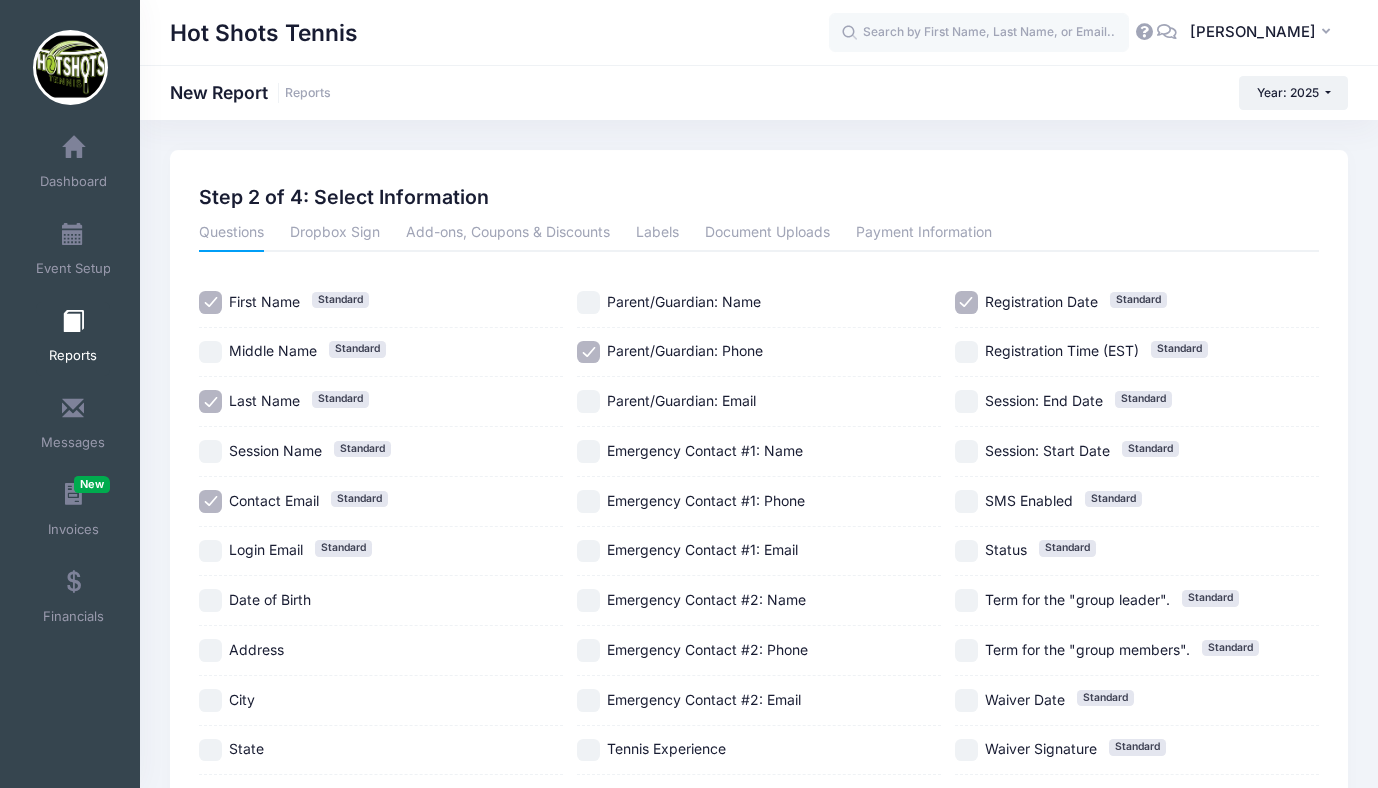 click on "Registration Date Standard" at bounding box center (966, 302) 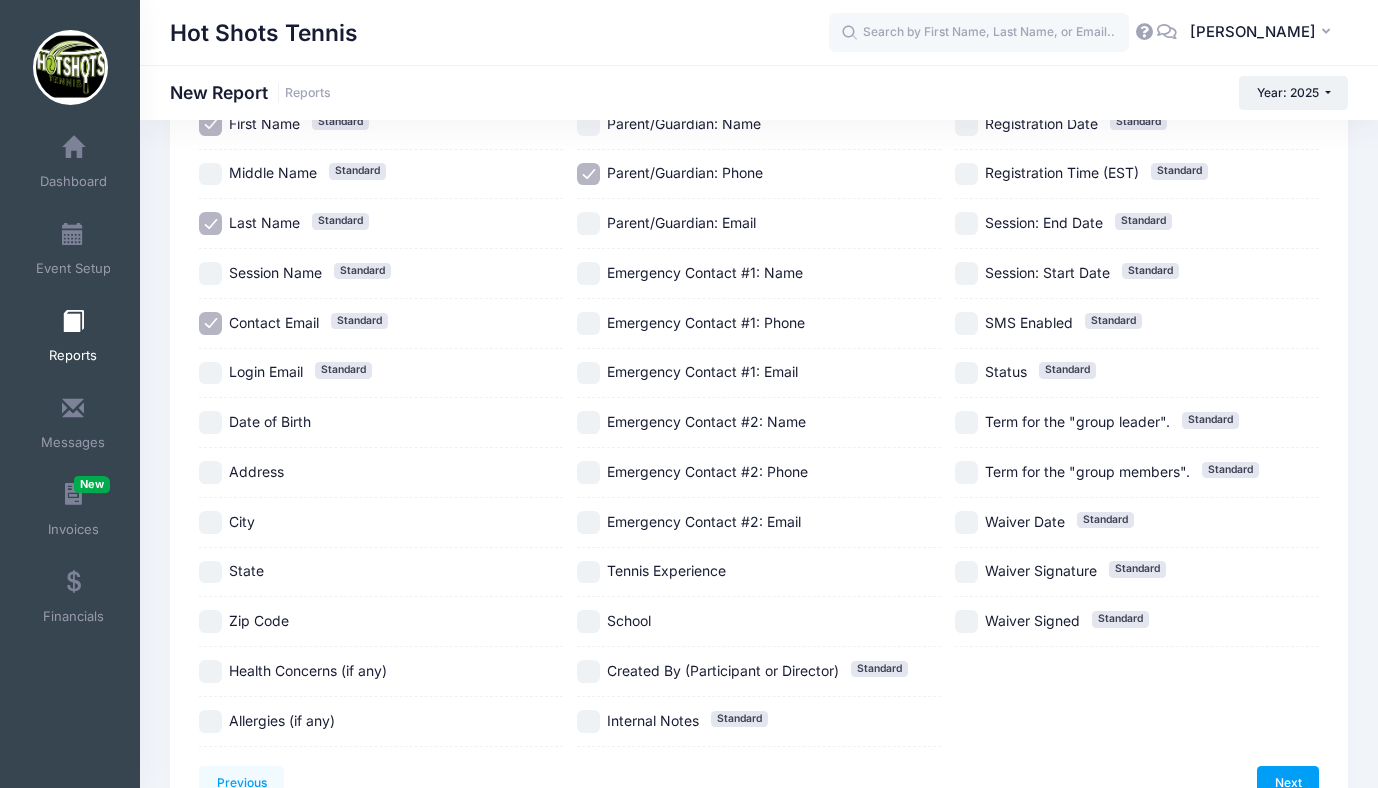 scroll, scrollTop: 180, scrollLeft: 0, axis: vertical 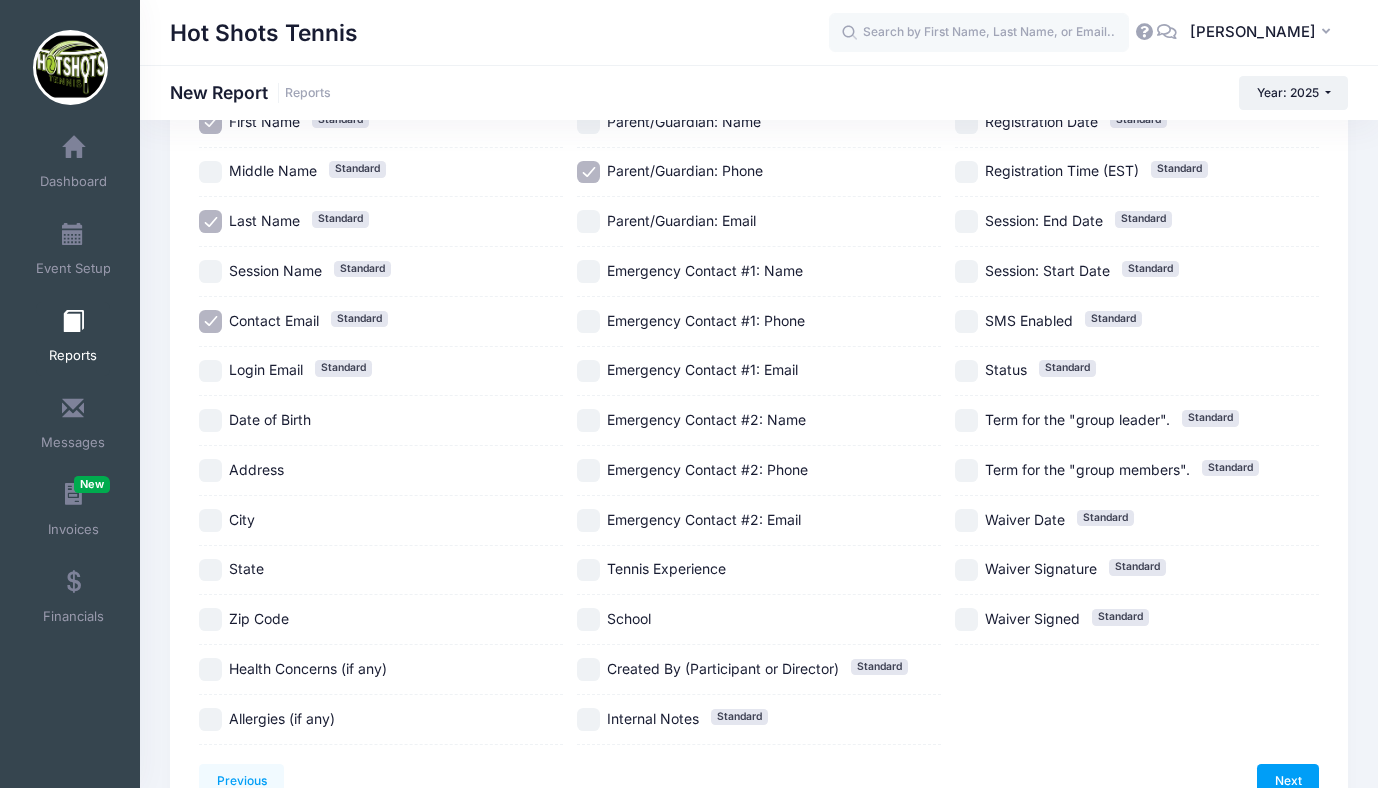 click on "Date of Birth" at bounding box center [210, 420] 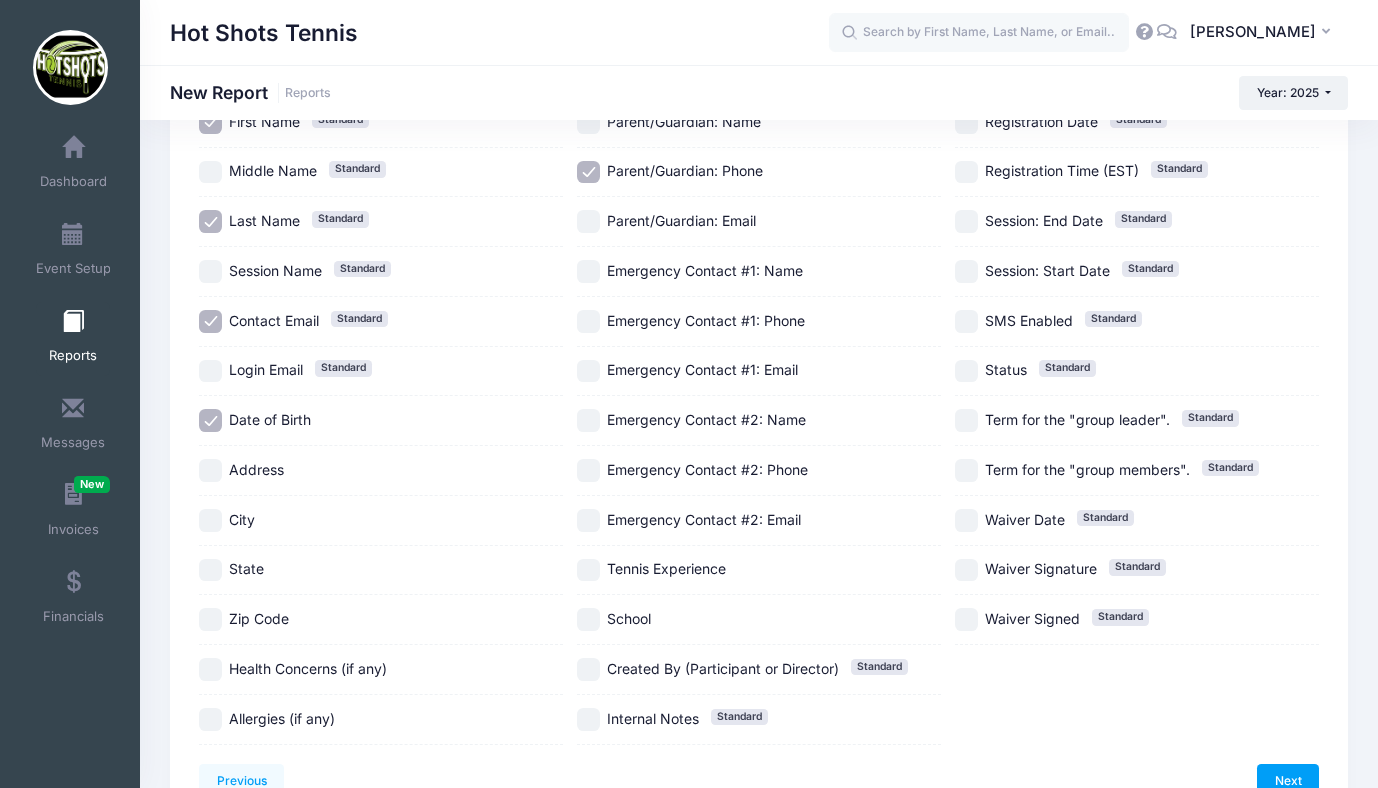 click on "Health Concerns (if any)" at bounding box center [210, 669] 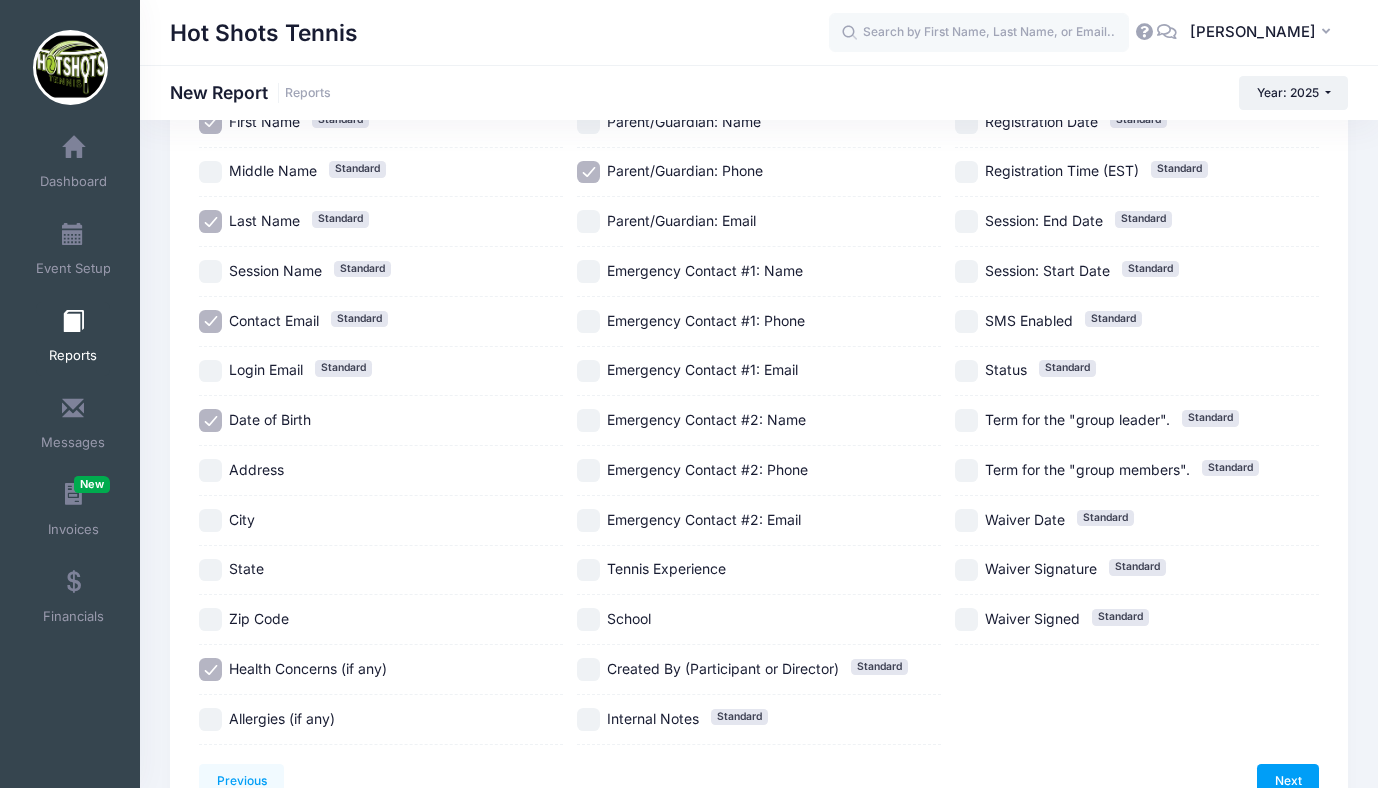 click on "Allergies (if any)" at bounding box center (210, 719) 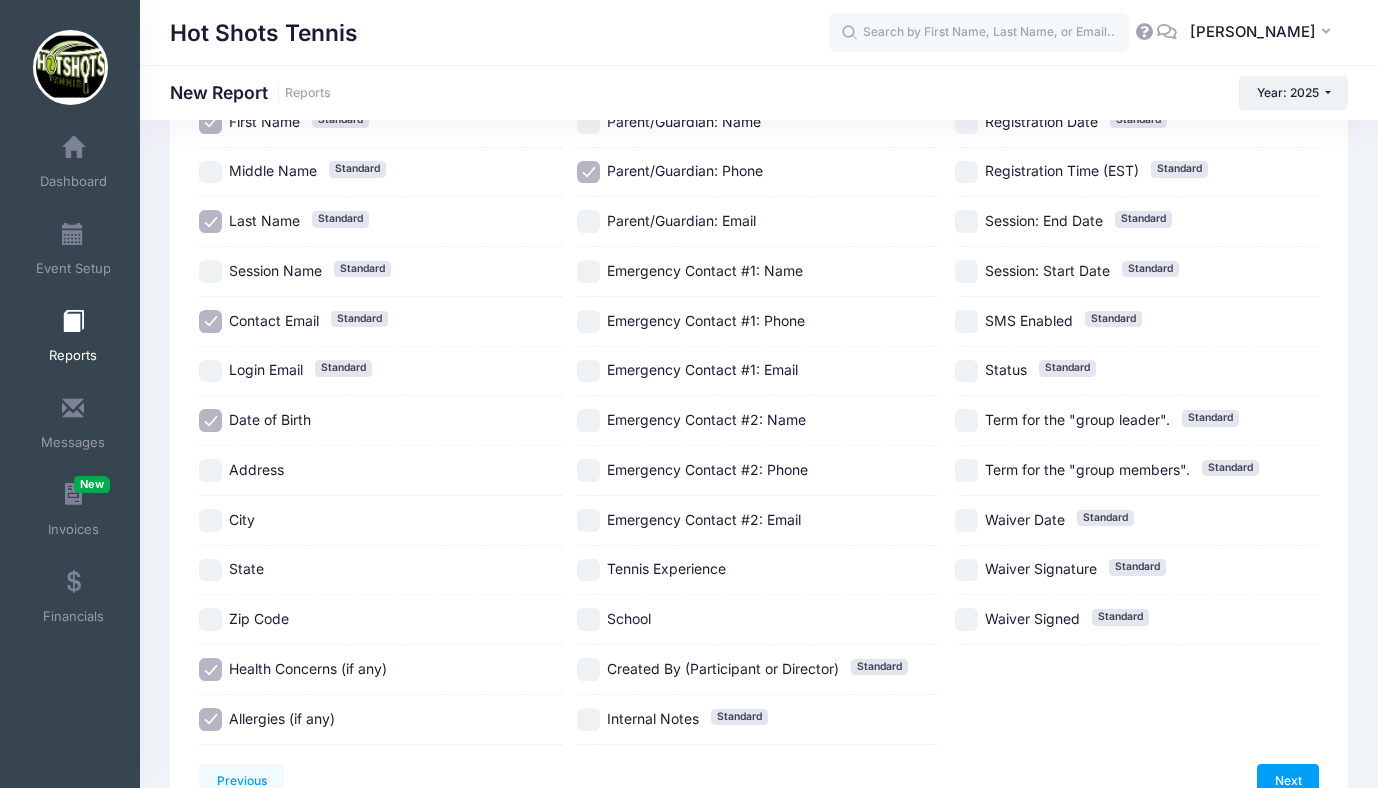 scroll, scrollTop: 221, scrollLeft: 0, axis: vertical 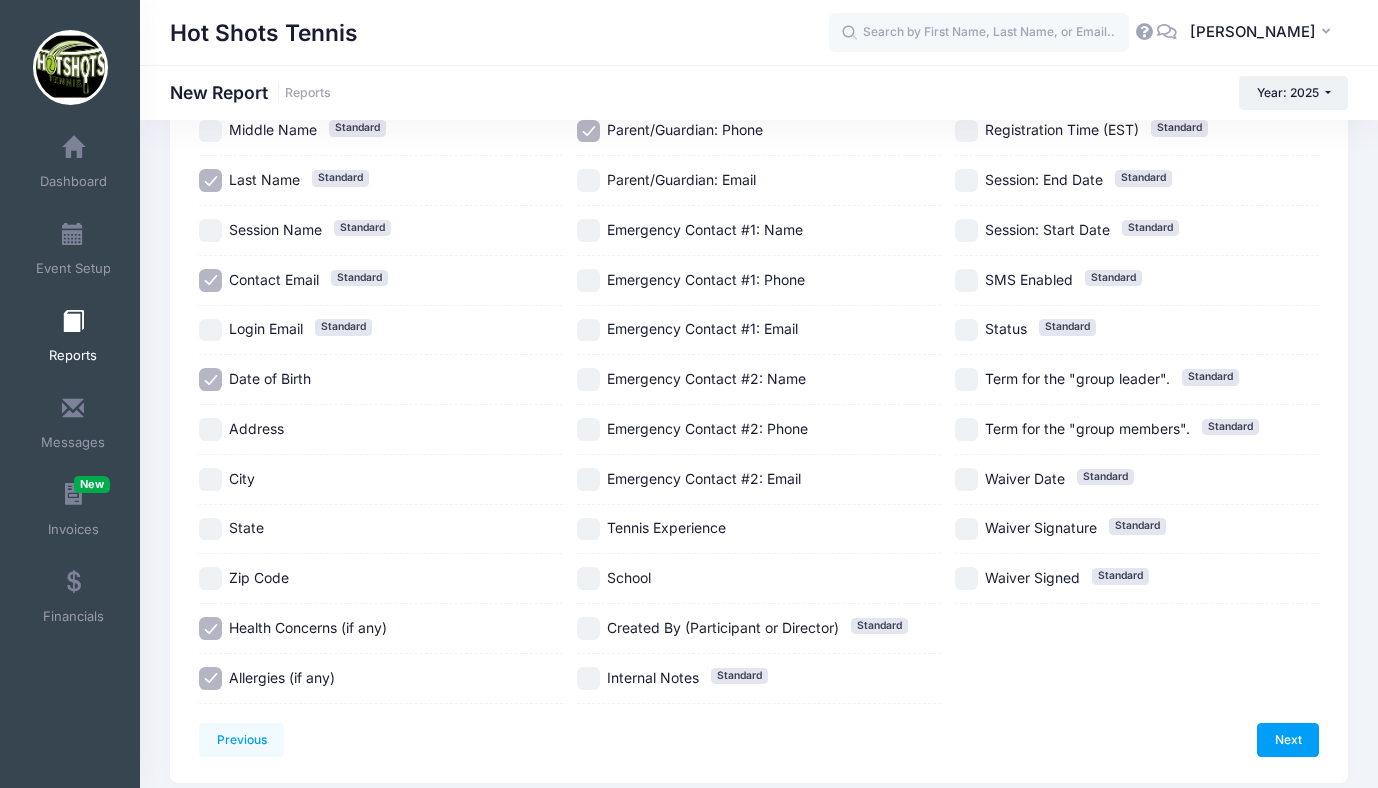 click on "Tennis Experience" at bounding box center (588, 529) 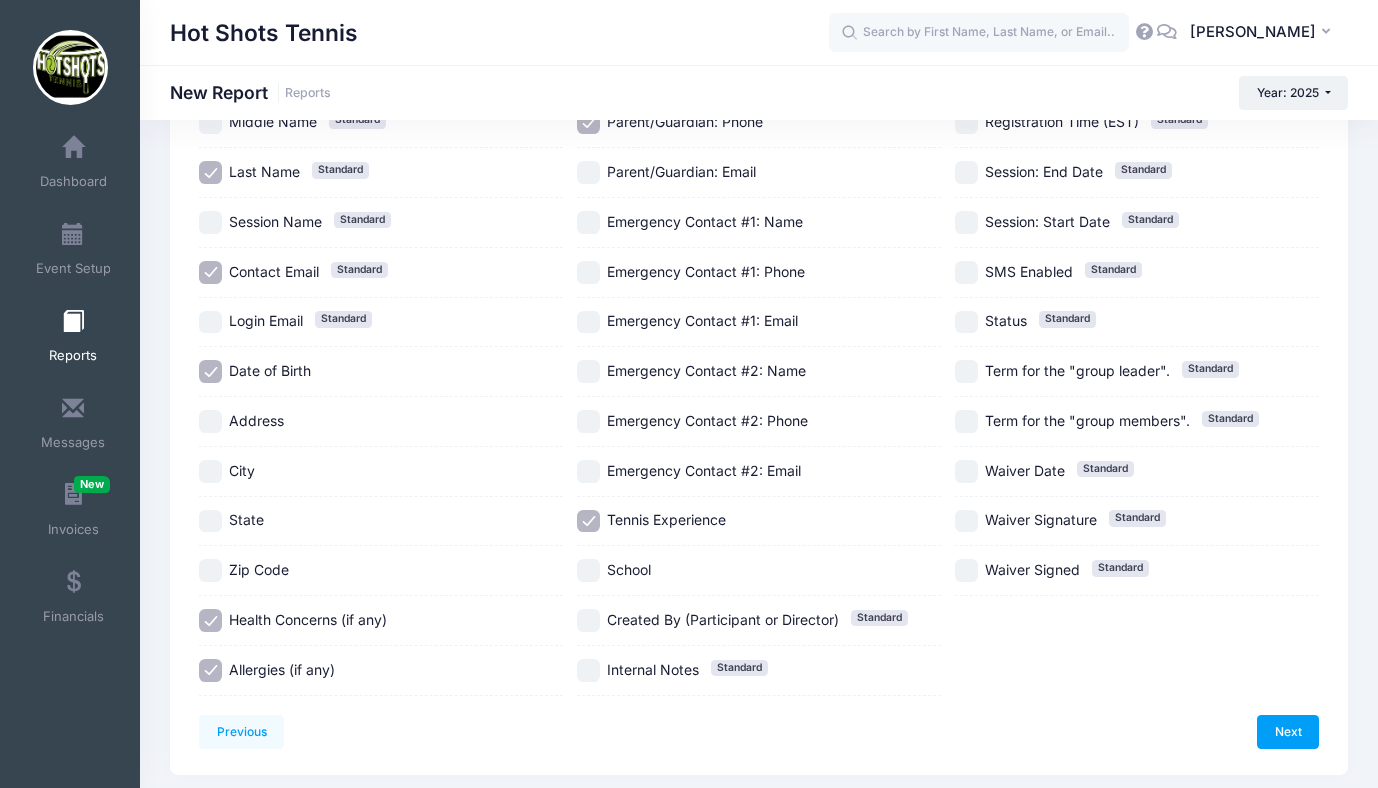 scroll, scrollTop: 232, scrollLeft: 0, axis: vertical 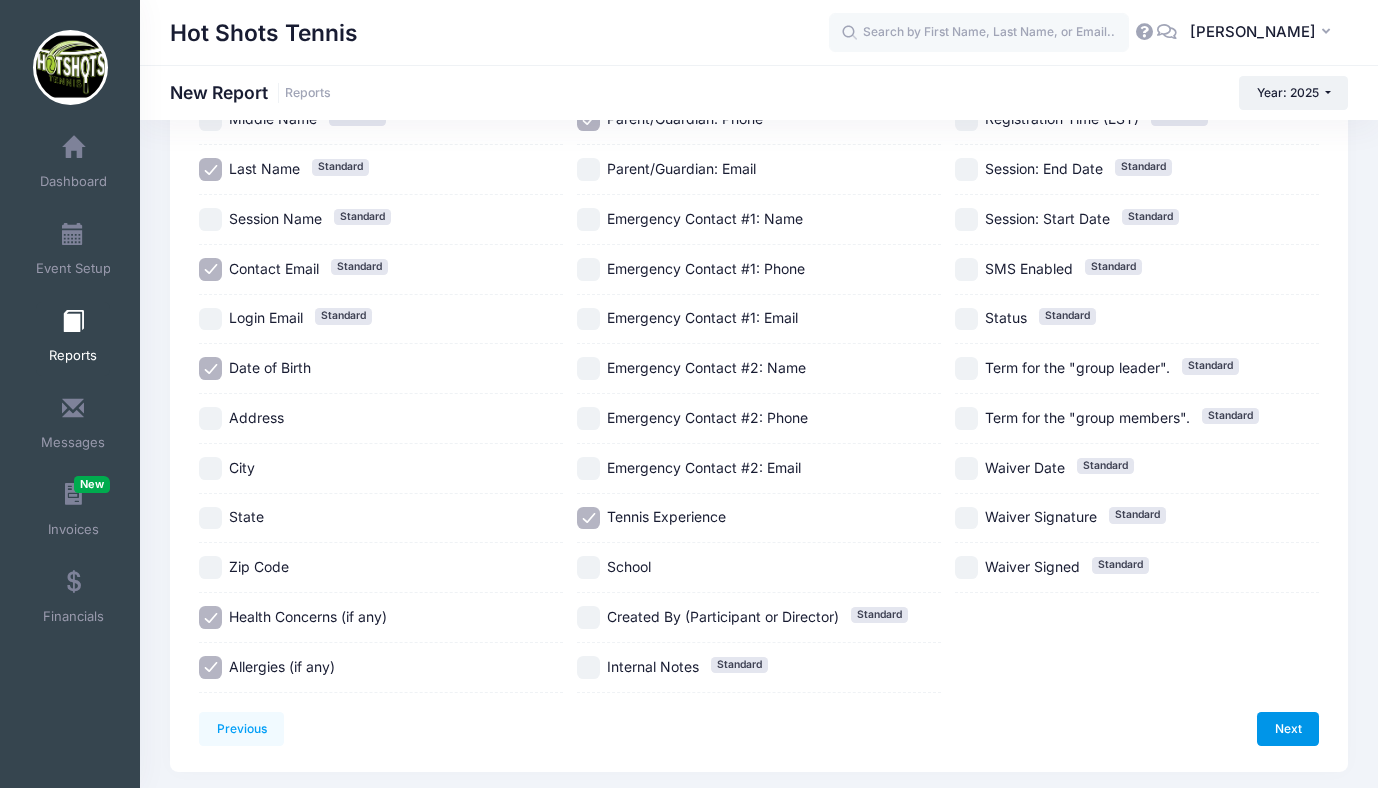 click on "Next" at bounding box center [1288, 729] 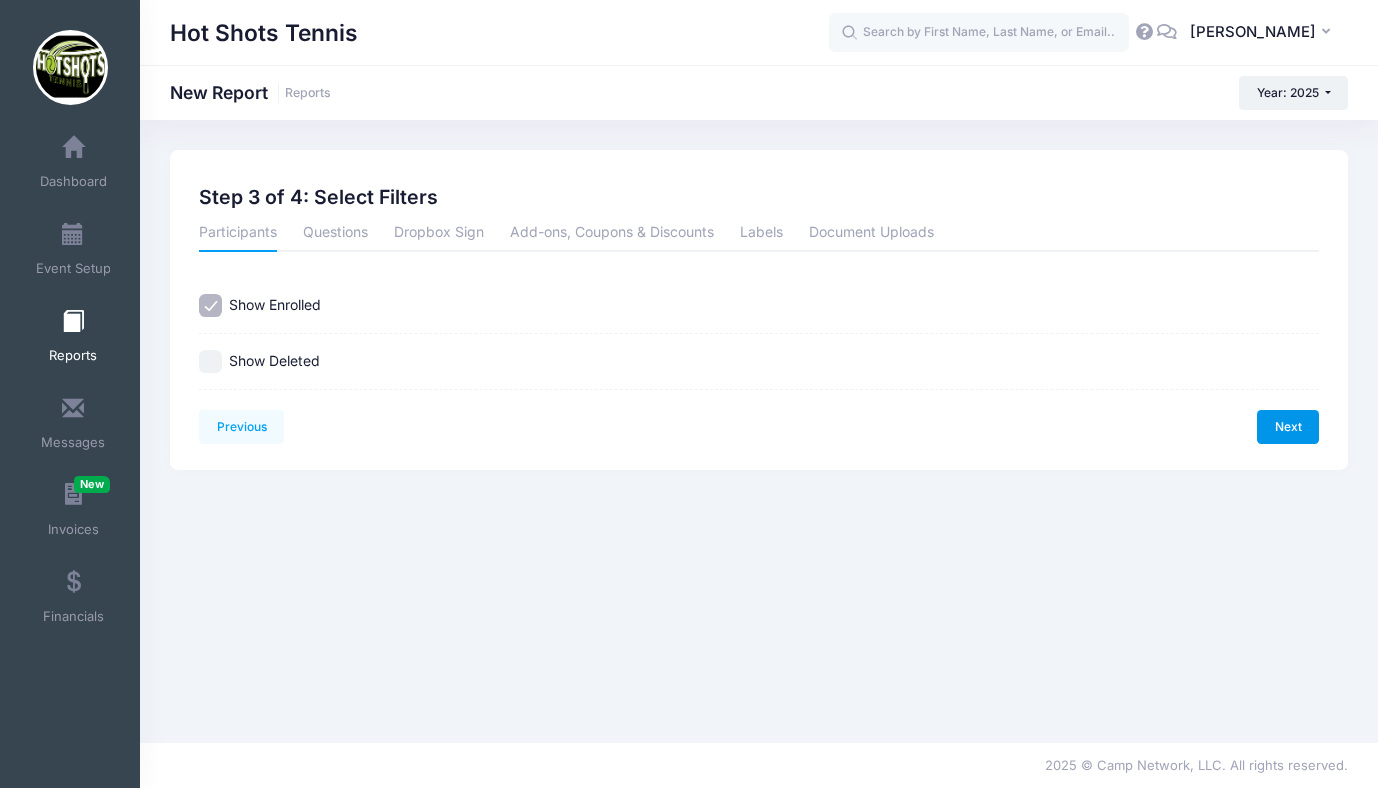 click on "Next" at bounding box center (1288, 427) 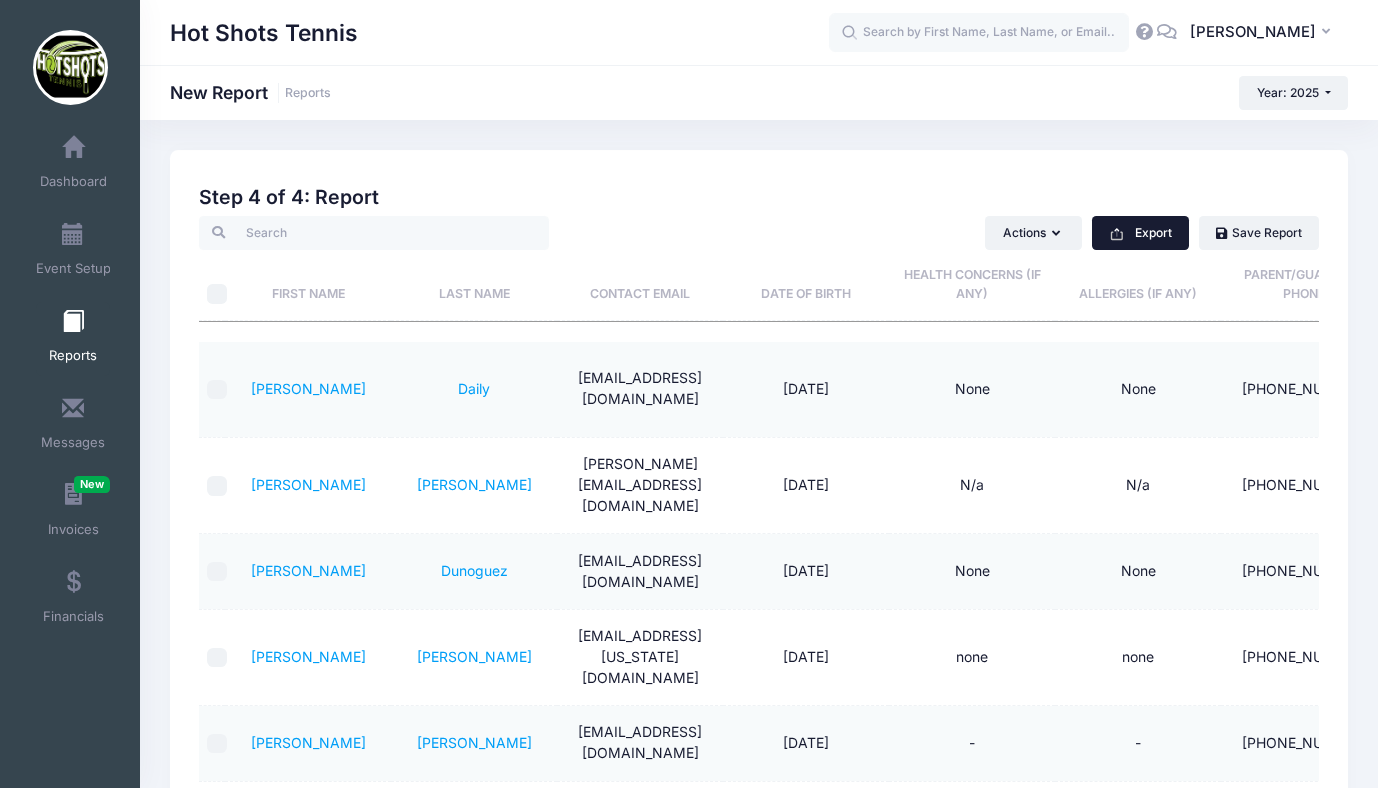 click on "Export" at bounding box center (1140, 233) 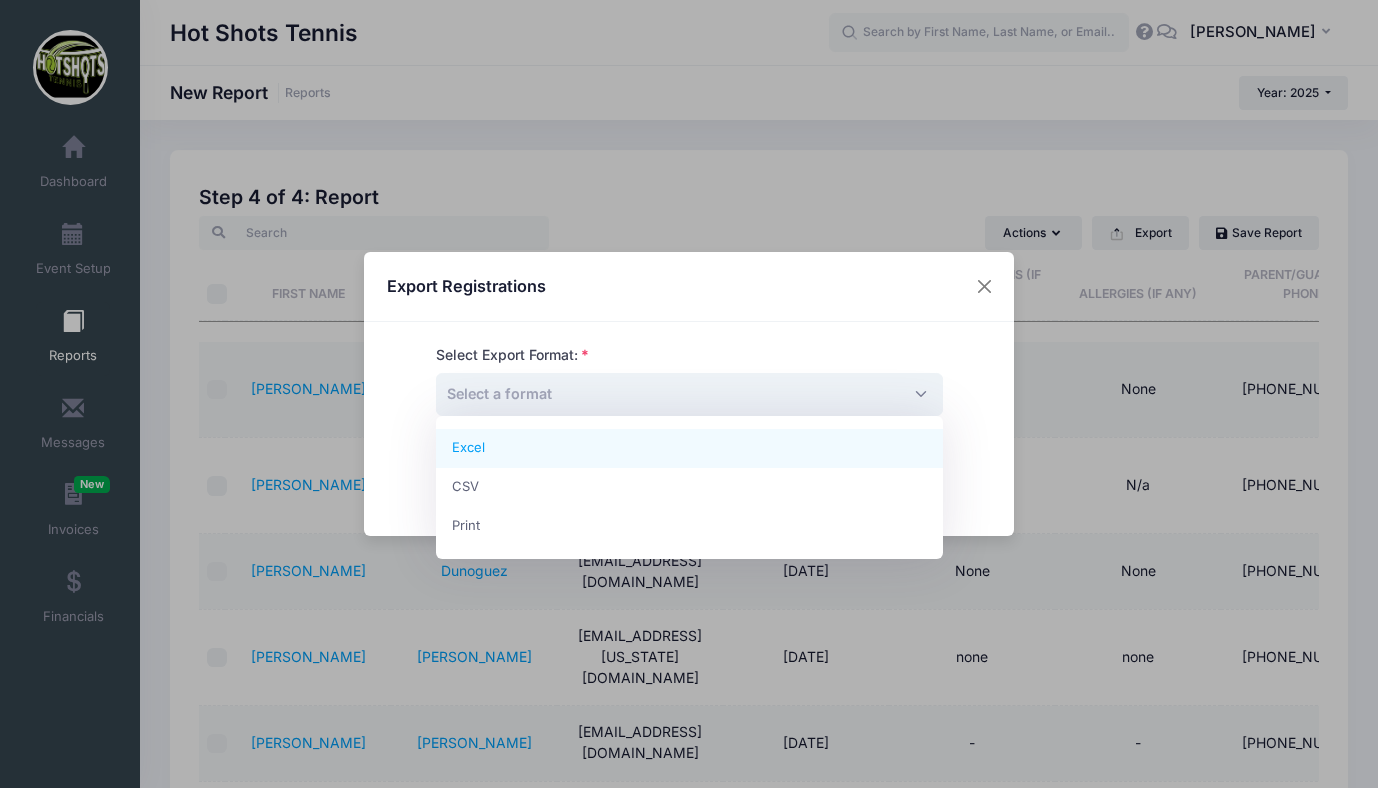 click on "Select a format" at bounding box center (689, 394) 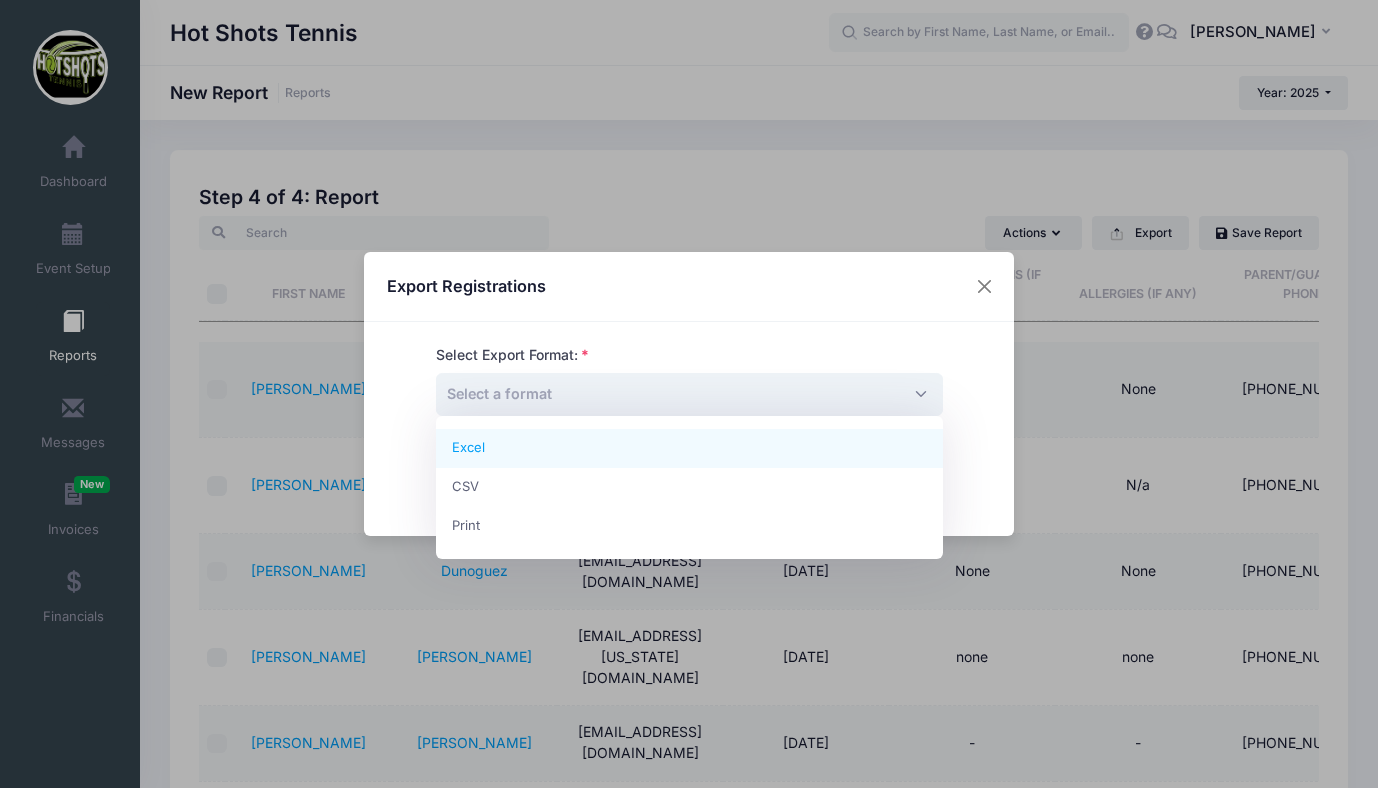 select on "excel" 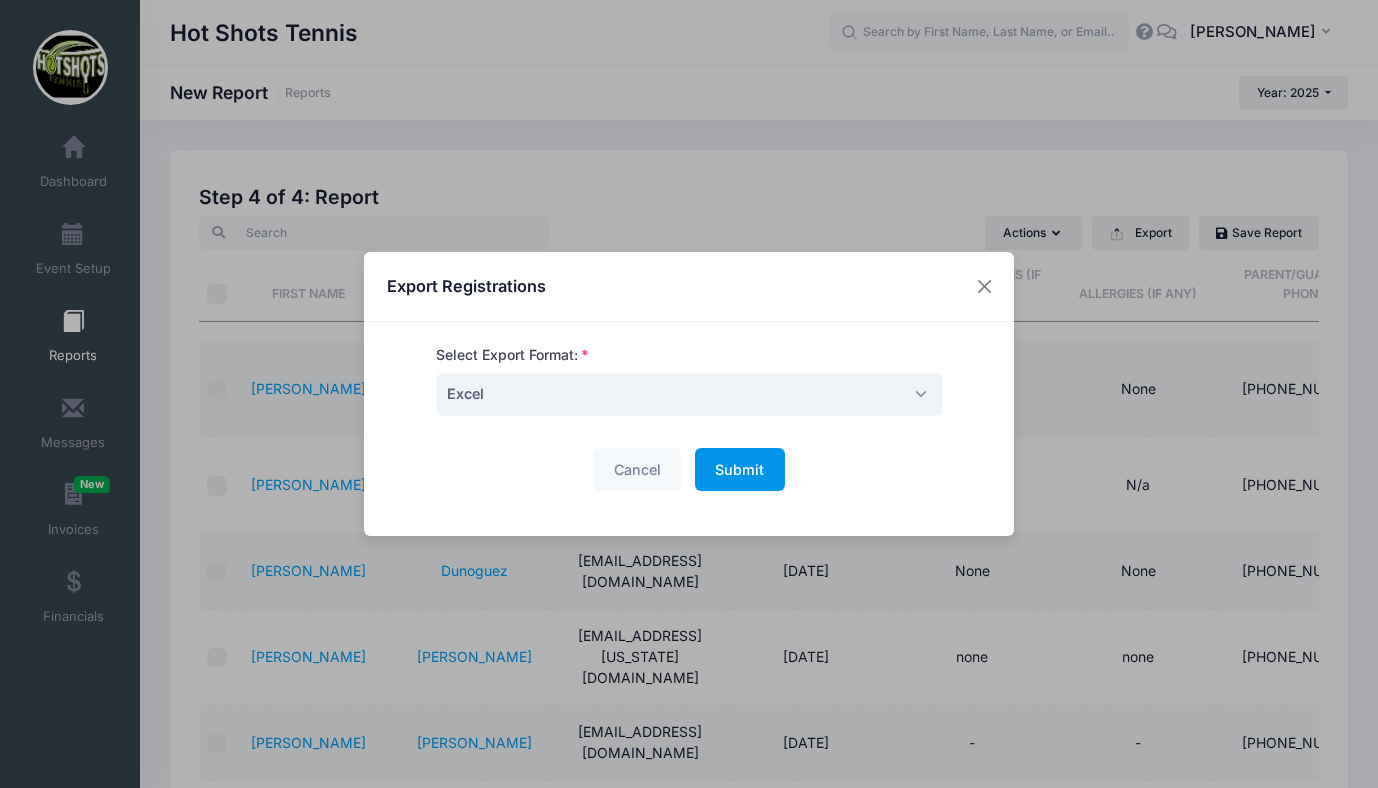 click on "Submit
Please wait..." at bounding box center (740, 469) 